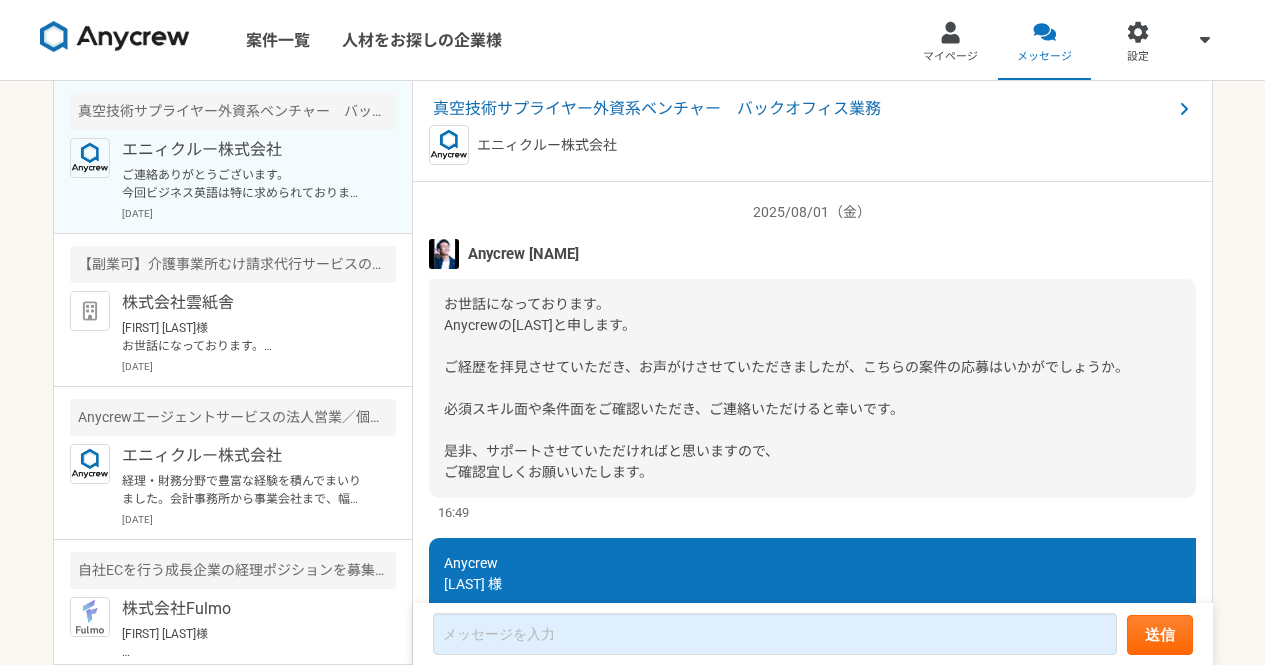 scroll, scrollTop: 0, scrollLeft: 0, axis: both 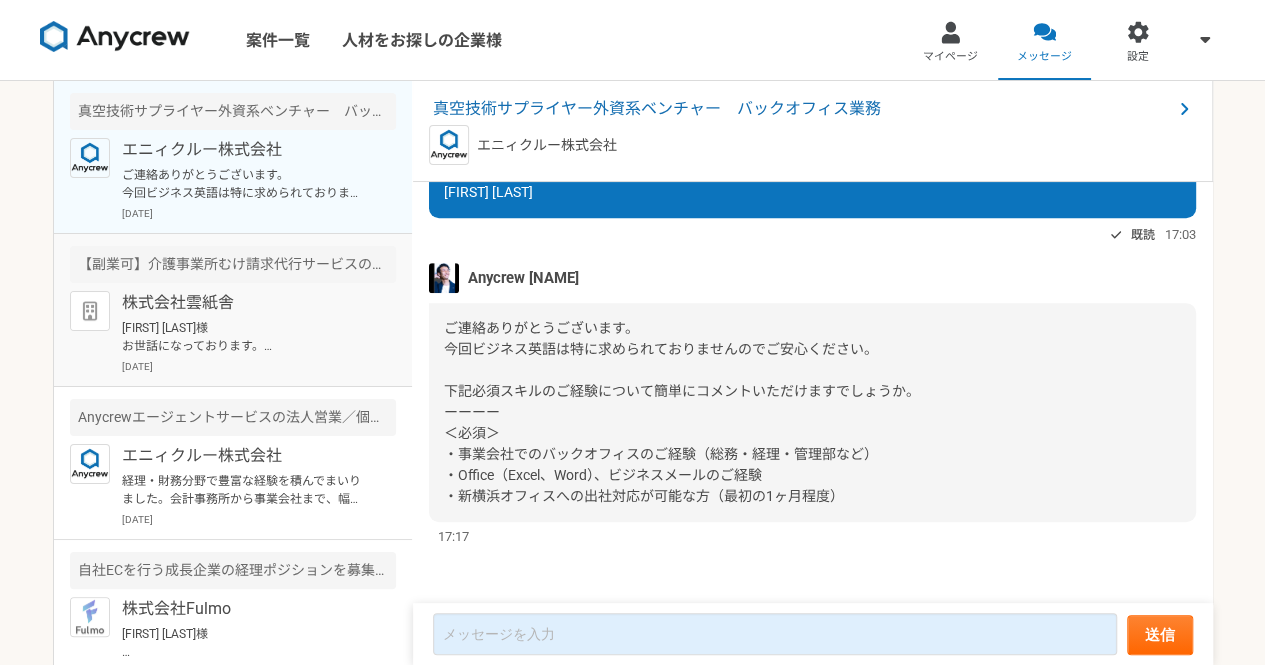 click on "[FIRST] [LAST]様
お世話になっております。
先日は、カジュアル面談にご参加いただきまして、誠にありがとうございました。
ご希望の条件等につきまして、慎重に検討させていただいた結果、現時点ではご要望にお応えすることが難しいとの判断に至りました。
ご期待に添えず大変申し訳ございませんが、今後また何かの機会がございましたら、その際はぜひよろしくお願いいたします。" at bounding box center [245, 337] 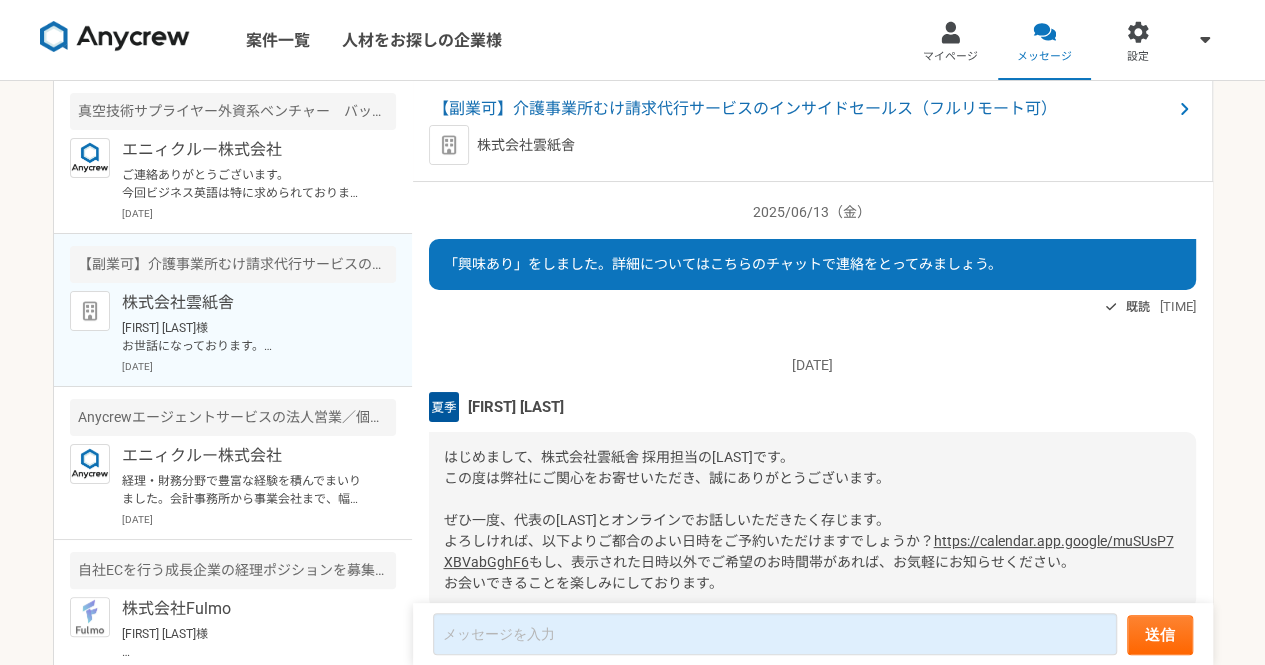 scroll, scrollTop: 464, scrollLeft: 0, axis: vertical 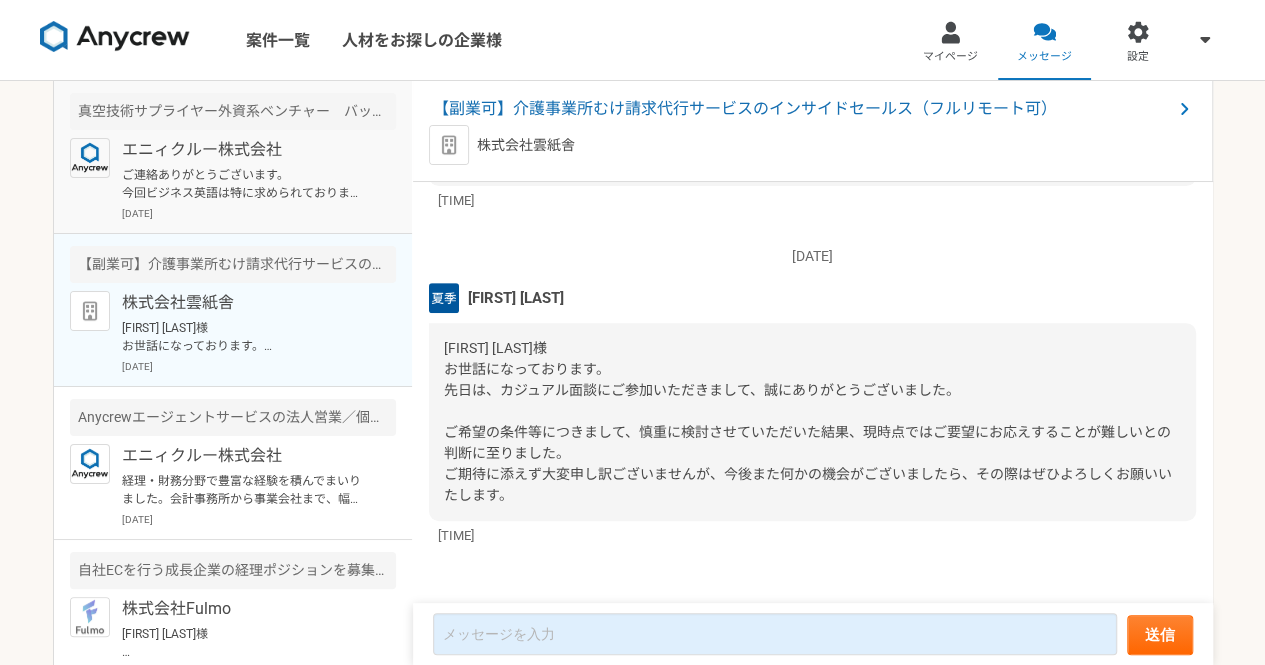 click on "エニィクルー株式会社 ご連絡ありがとうございます。
今回ビジネス英語は特に求められておりませんのでご安心ください。
下記必須スキルのご経験について簡単にコメントいただけますでしょうか。
ーーーー
＜必須＞
・事業会社でのバックオフィスのご経験（総務・経理・管理部など）
・Office（Excel、Word）、ビジネスメールのご経験
・新横浜オフィスへの出社対応が可能な方（最初の1ヶ月程度） 2025年8月1日" at bounding box center (259, 179) 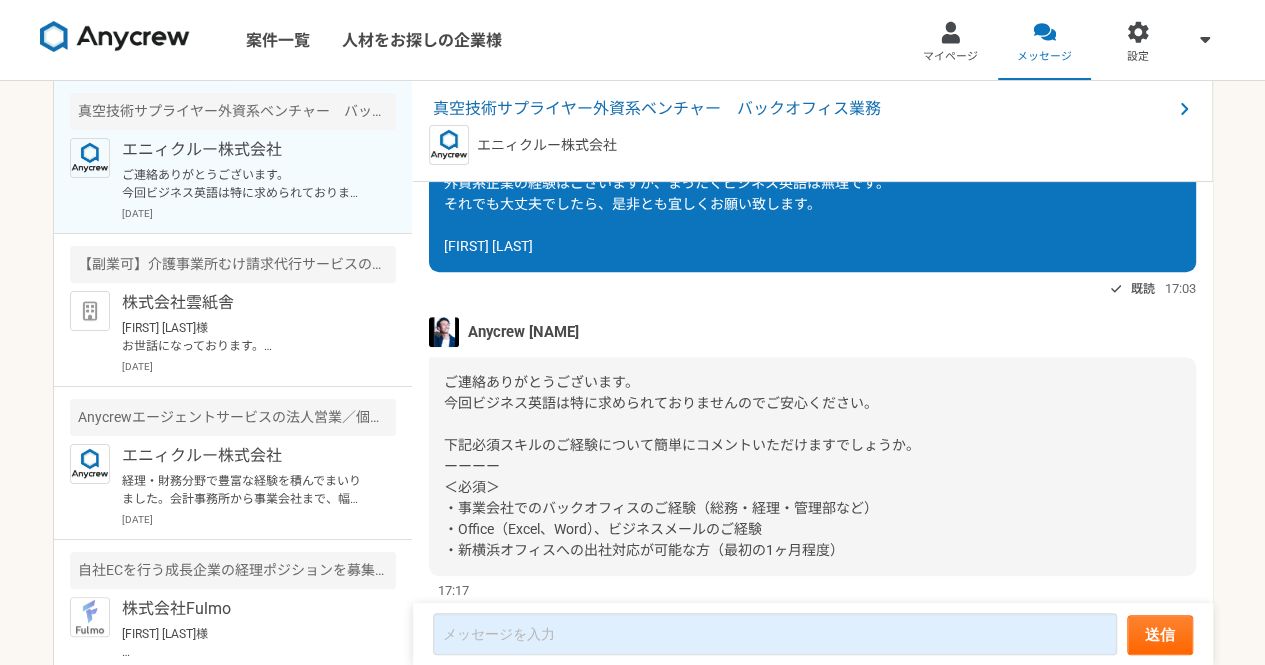 scroll, scrollTop: 518, scrollLeft: 0, axis: vertical 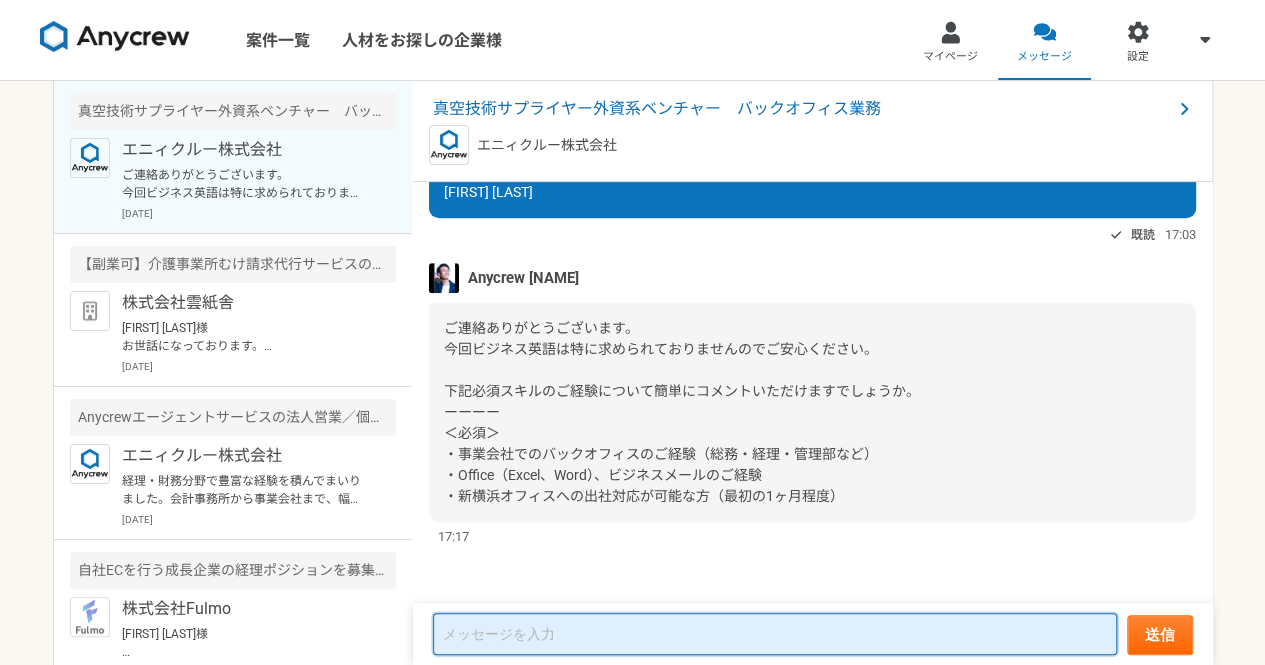 click at bounding box center [775, 634] 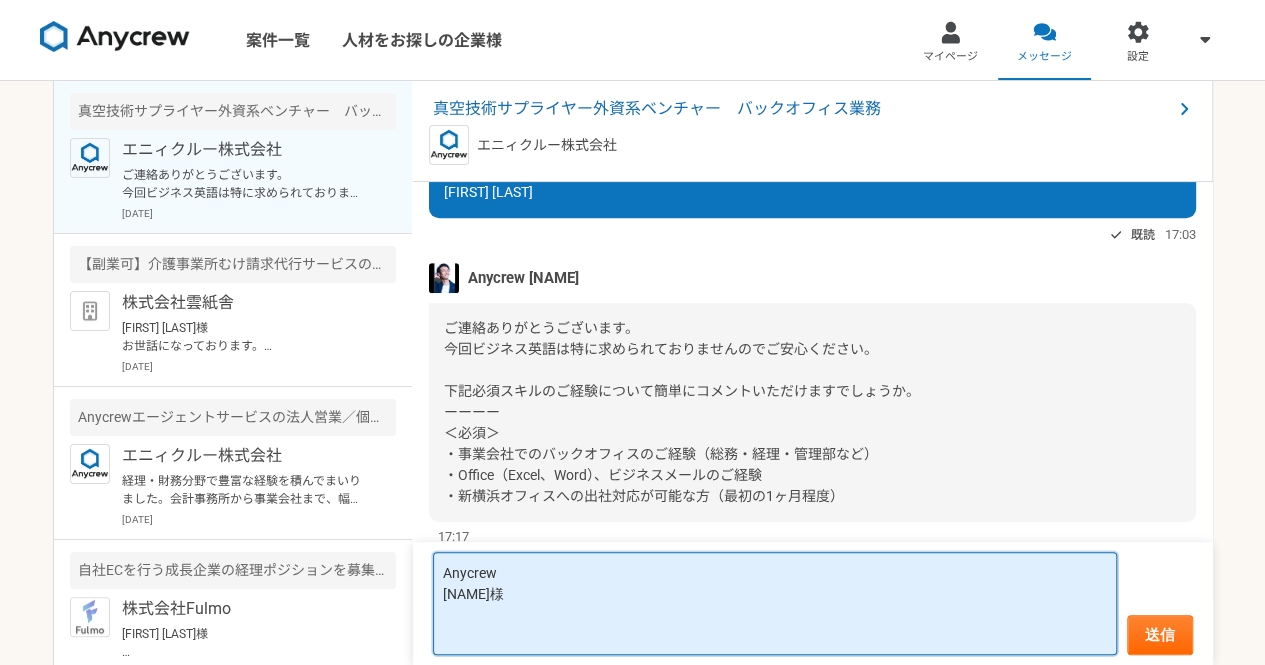 scroll, scrollTop: 1, scrollLeft: 0, axis: vertical 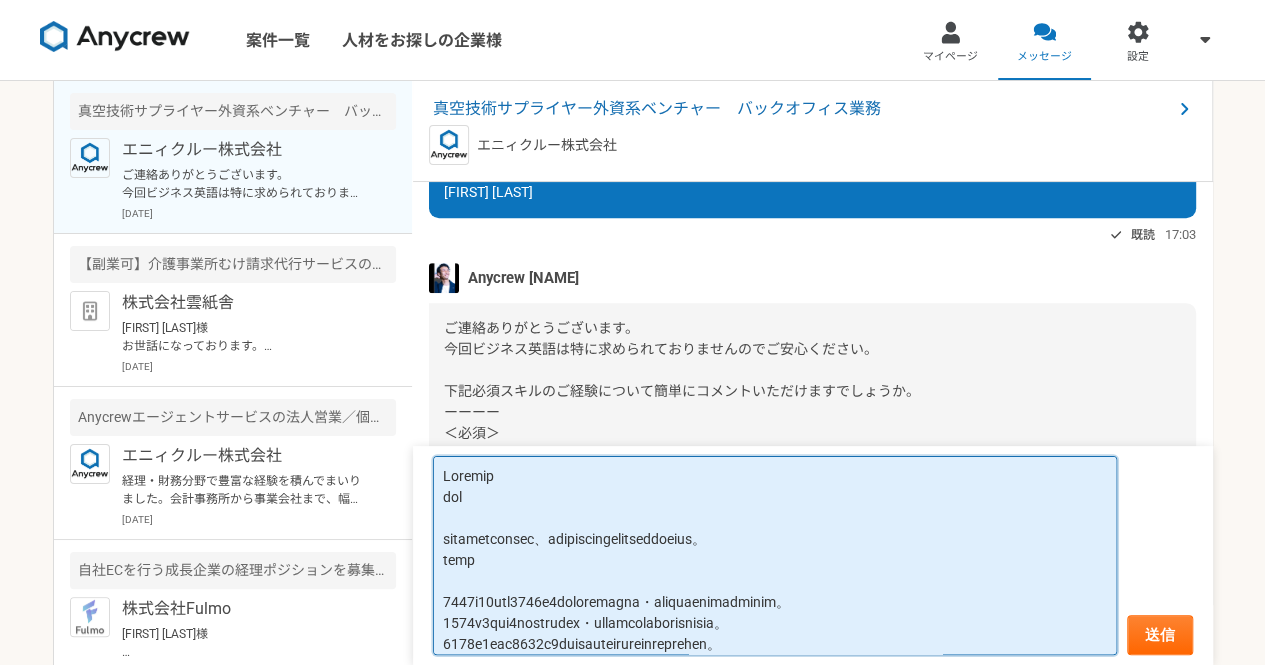 click at bounding box center [775, 556] 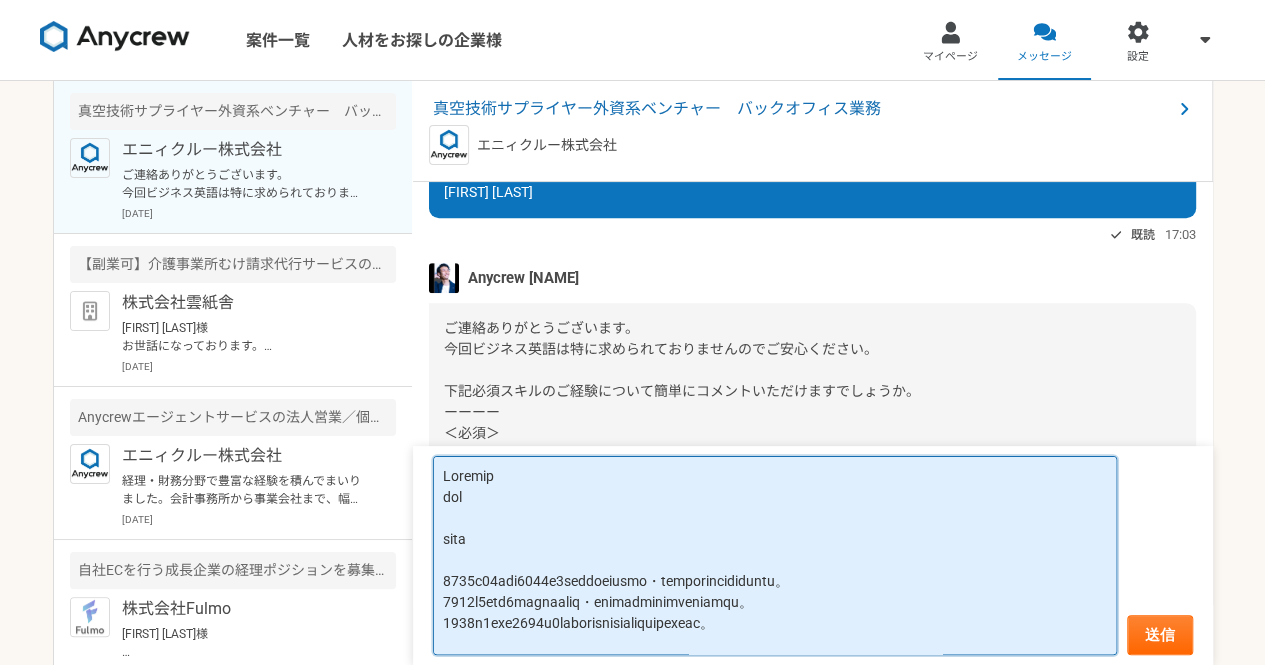 click at bounding box center (775, 556) 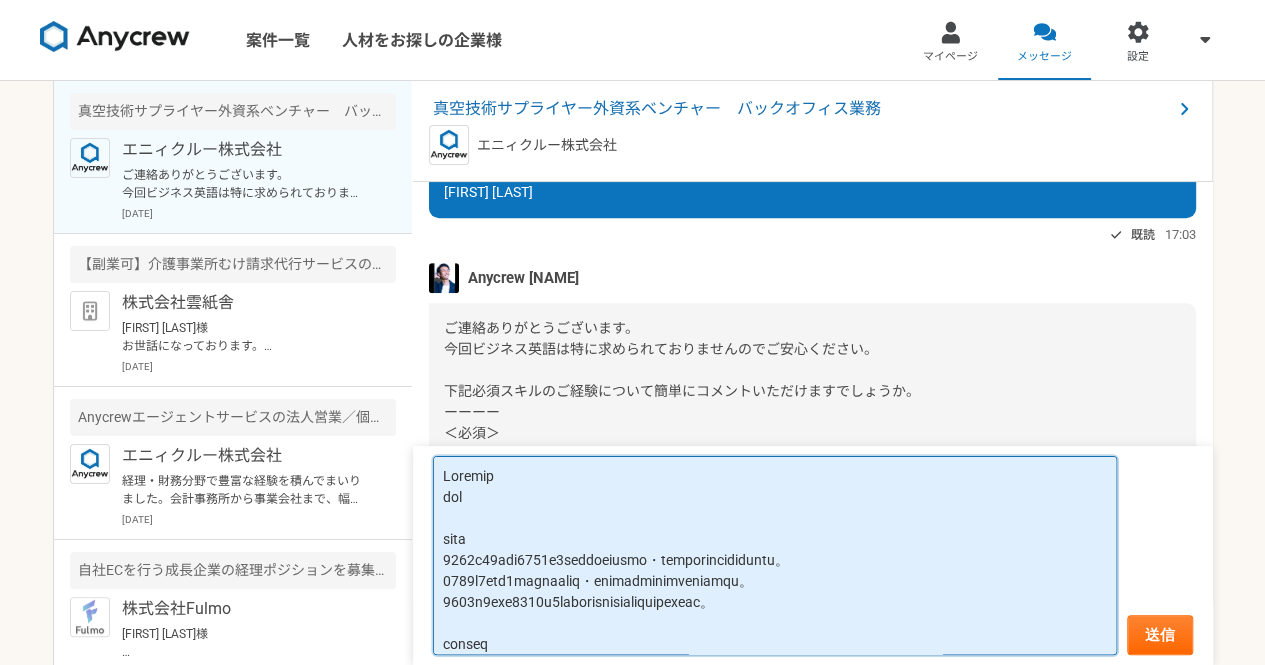 drag, startPoint x: 439, startPoint y: 535, endPoint x: 975, endPoint y: 609, distance: 541.0841 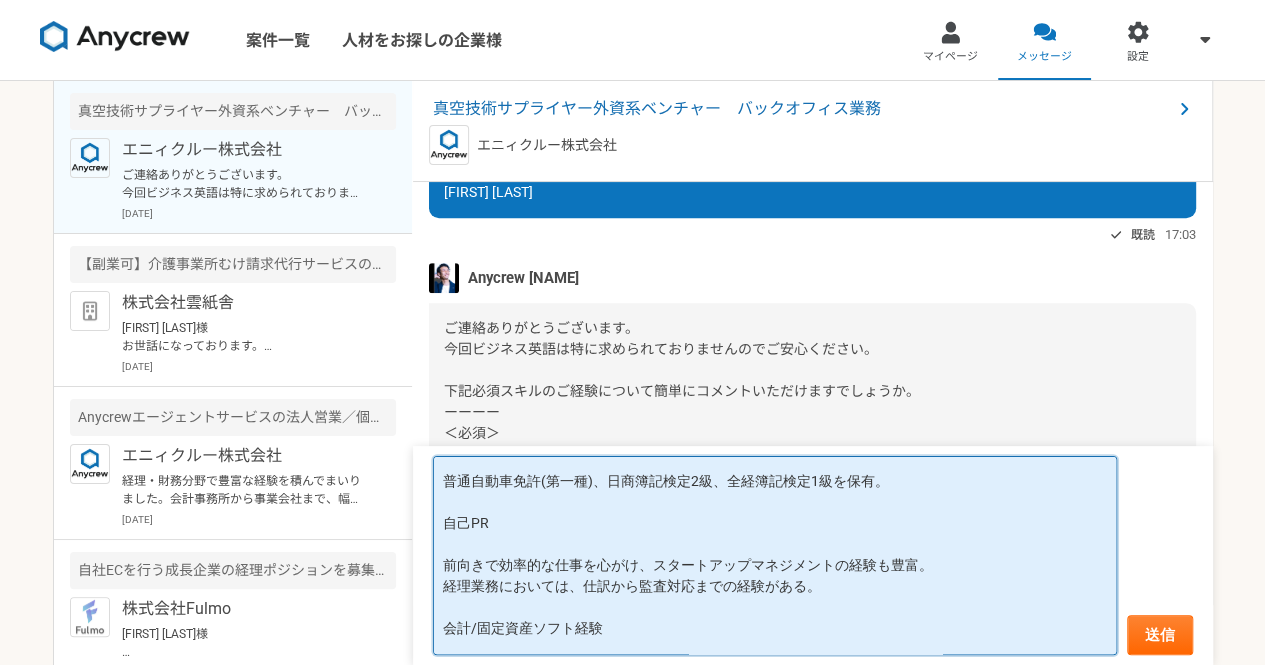 scroll, scrollTop: 224, scrollLeft: 0, axis: vertical 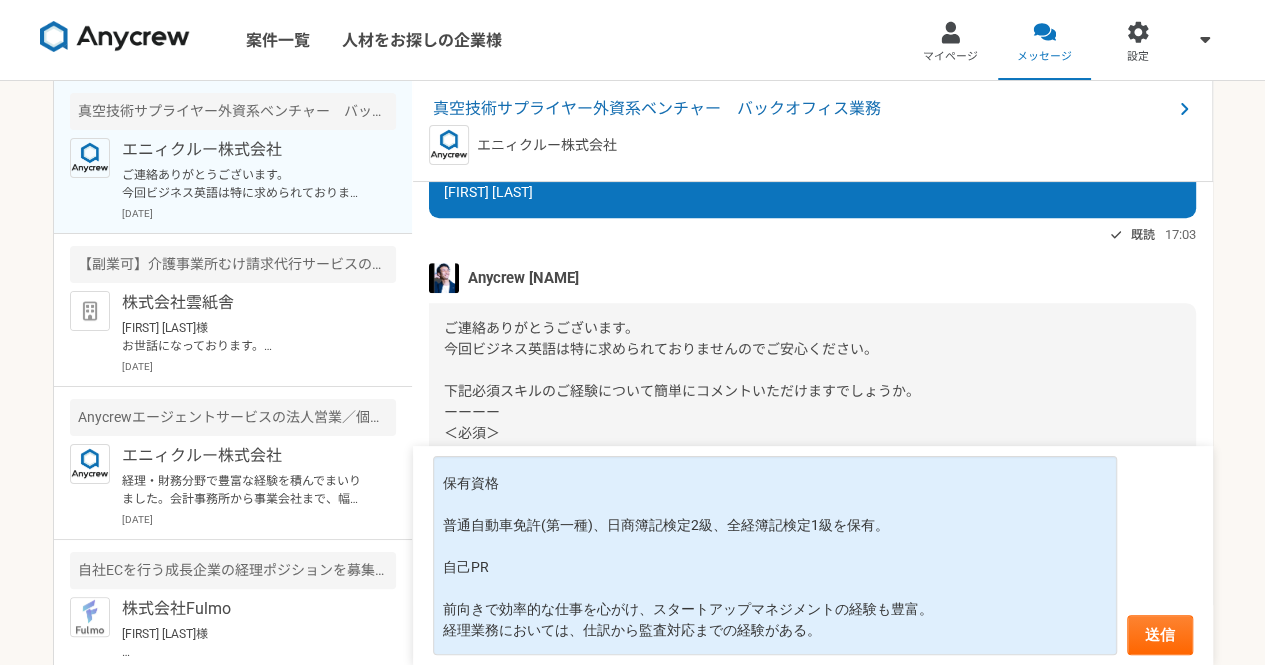 click on "ご連絡ありがとうございます。
今回ビジネス英語は特に求められておりませんのでご安心ください。
下記必須スキルのご経験について簡単にコメントいただけますでしょうか。
ーーーー
＜必須＞
・事業会社でのバックオフィスのご経験（総務・経理・管理部など）
・Office（Excel、Word）、ビジネスメールのご経験
・新横浜オフィスへの出社対応が可能な方（最初の1ヶ月程度）" at bounding box center [812, 412] 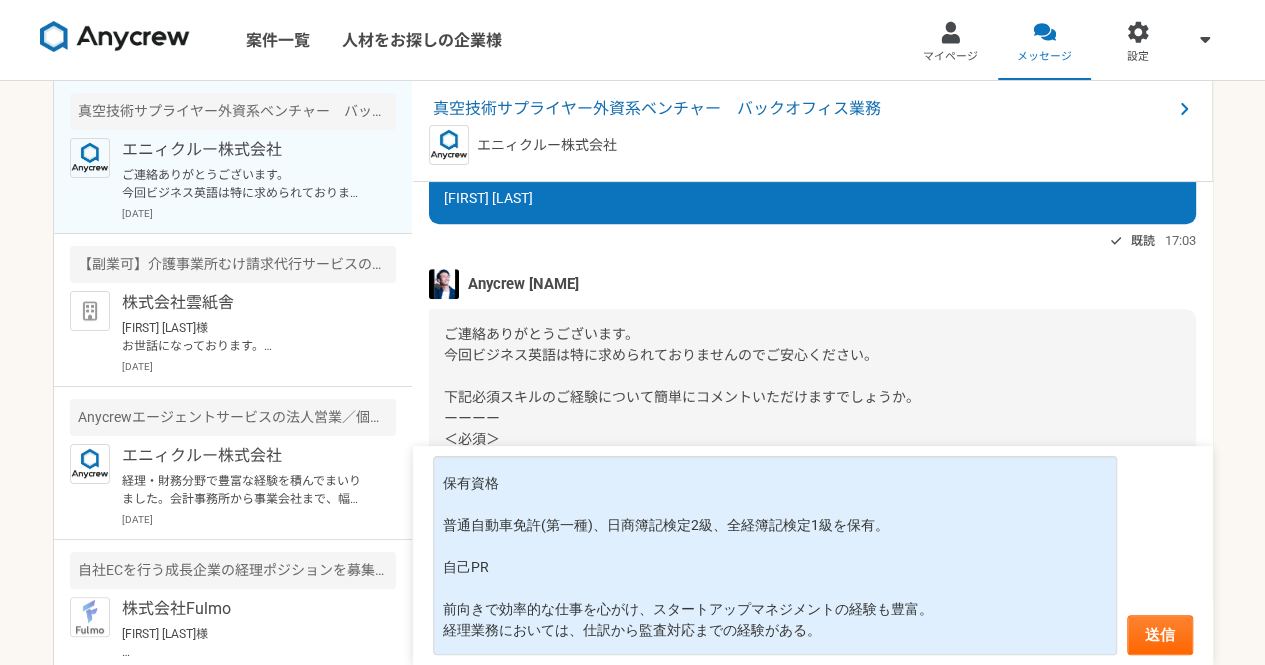 scroll, scrollTop: 518, scrollLeft: 0, axis: vertical 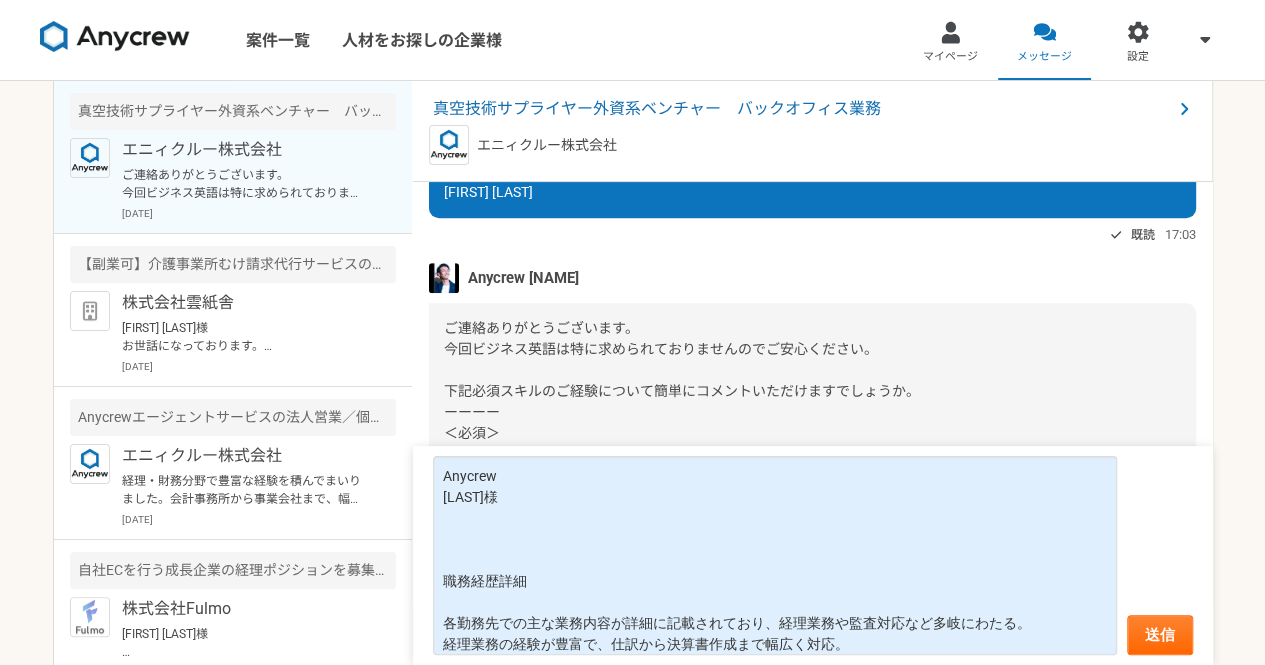 click on "Anycrew
[LAST]
職務経歴詳細
各勤務先での主な業務内容が詳細に記載されており、経理業務や監査対応など多岐にわたる。
経理業務の経験が豊富で、仕訳から決算書作成まで幅広く対応。 ​
固定資産税申告書や支払調書の作成も行っている。
保有資格
普通自動車免許(第一種)、日商簿記検定2級、全経簿記検定1級を保有。 ​
自己PR
前向きで効率的な仕事を心がけ、スタートアップマネジメントの経験も豊富。 ​
経理業務においては、仕訳から監査対応までの経験がある。 ​
会計/固定資産ソフト経験
弥生会計、会計王、SUPER STREAM、SAPなど多様な会計ソフトの使用経験がある。
送信" at bounding box center [813, 555] 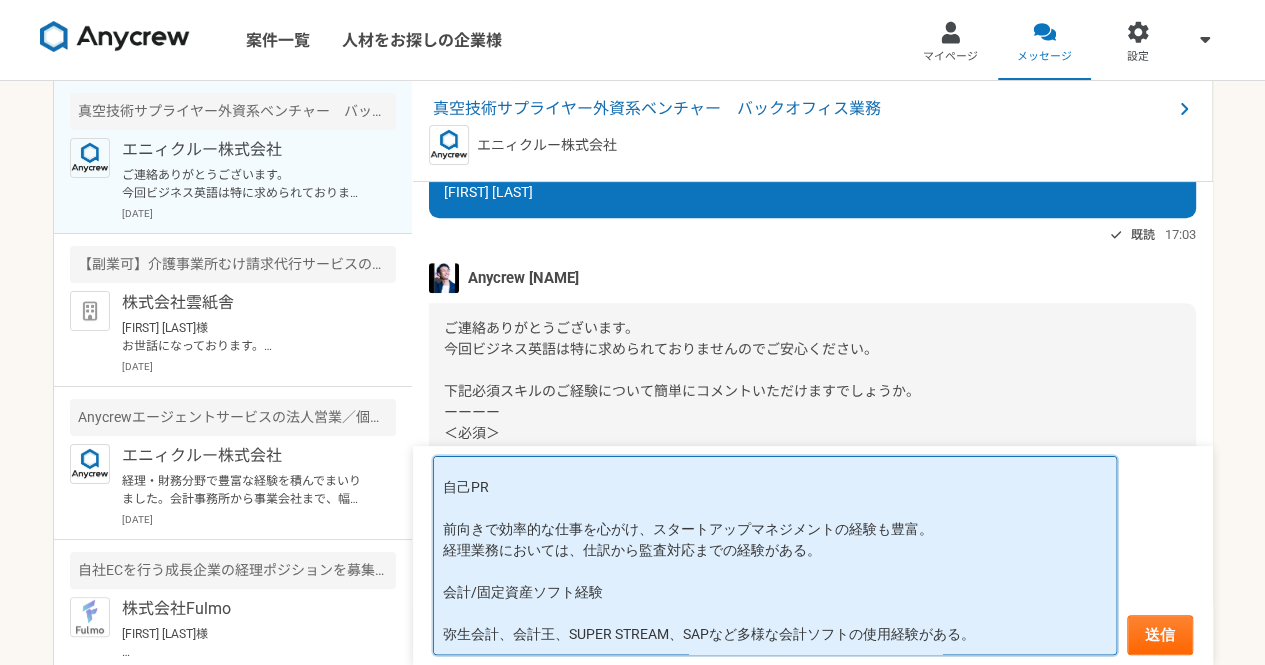 scroll, scrollTop: 0, scrollLeft: 0, axis: both 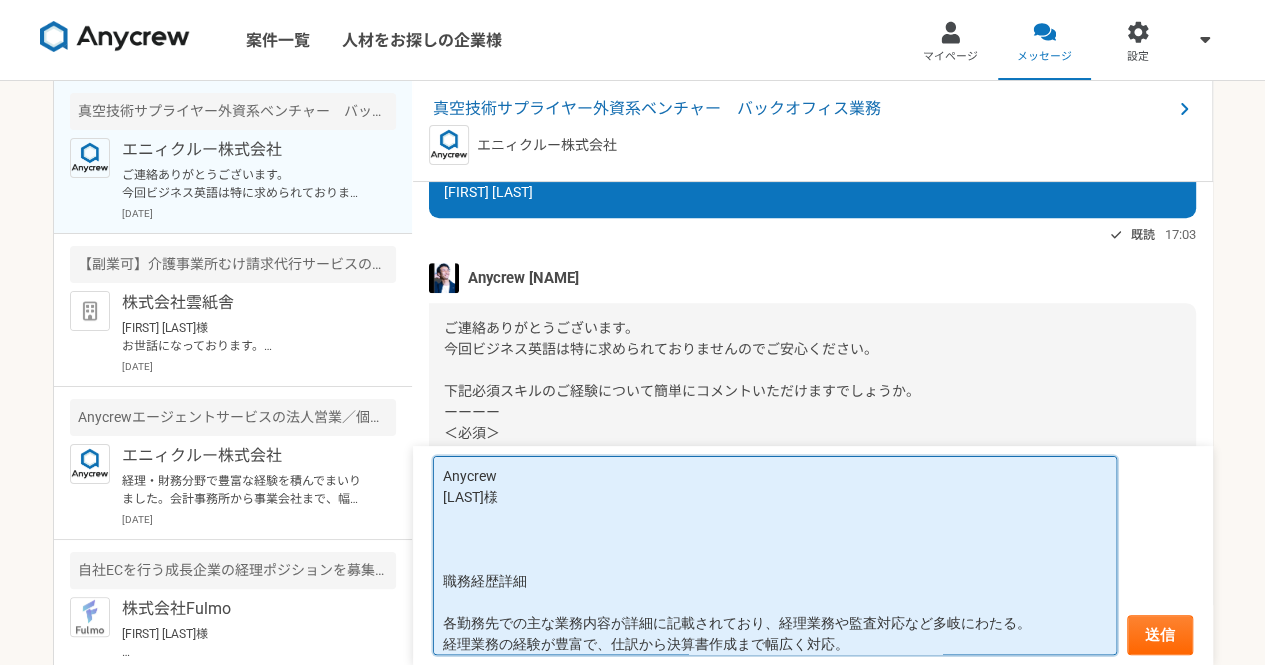 click on "Anycrew
[LAST]様
職務経歴詳細
各勤務先での主な業務内容が詳細に記載されており、経理業務や監査対応など多岐にわたる。
経理業務の経験が豊富で、仕訳から決算書作成まで幅広く対応。 ​
固定資産税申告書や支払調書の作成も行っている。
保有資格
普通自動車免許(第一種)、日商簿記検定2級、全経簿記検定1級を保有。 ​
自己PR
前向きで効率的な仕事を心がけ、スタートアップマネジメントの経験も豊富。 ​
経理業務においては、仕訳から監査対応までの経験がある。 ​
会計/固定資産ソフト経験
弥生会計、会計王、SUPER STREAM、SAPなど多様な会計ソフトの使用経験がある。" at bounding box center [775, 556] 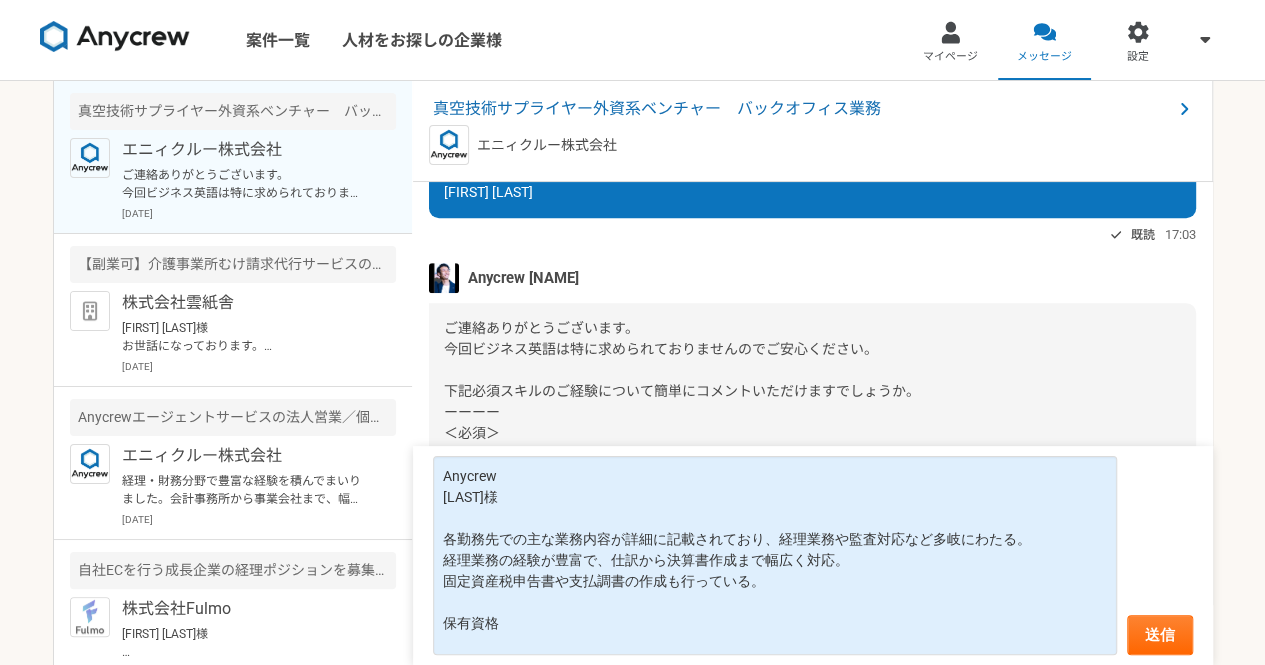 click on "ご連絡ありがとうございます。
今回ビジネス英語は特に求められておりませんのでご安心ください。
下記必須スキルのご経験について簡単にコメントいただけますでしょうか。
ーーーー
＜必須＞
・事業会社でのバックオフィスのご経験（総務・経理・管理部など）
・Office（Excel、Word）、ビジネスメールのご経験
・新横浜オフィスへの出社対応が可能な方（最初の1ヶ月程度）" at bounding box center [812, 412] 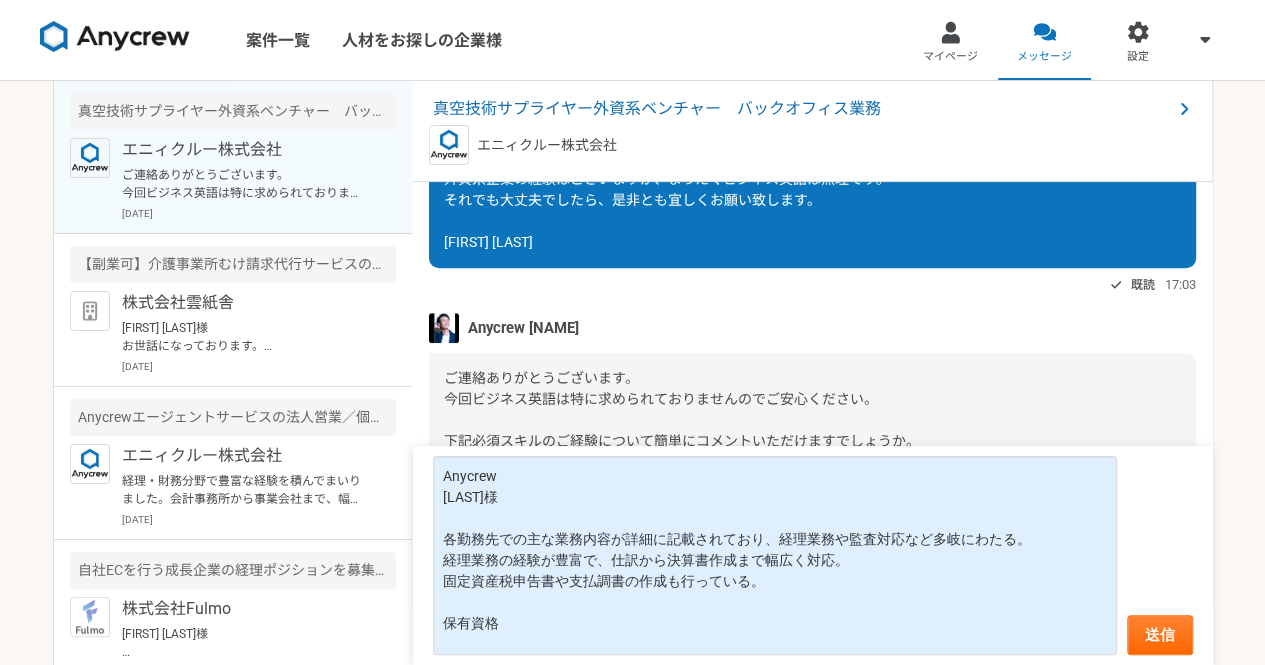 scroll, scrollTop: 518, scrollLeft: 0, axis: vertical 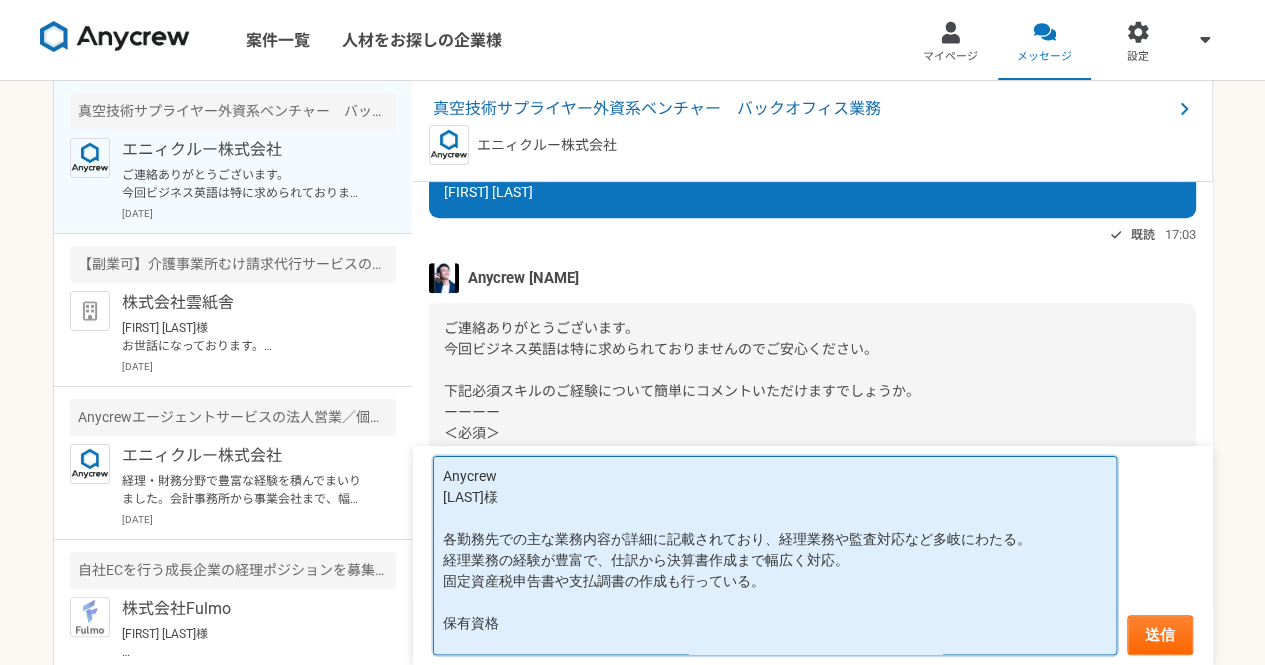 click on "Anycrew
[LAST]様
各勤務先での主な業務内容が詳細に記載されており、経理業務や監査対応など多岐にわたる。
経理業務の経験が豊富で、仕訳から決算書作成まで幅広く対応。 ​
固定資産税申告書や支払調書の作成も行っている。
保有資格
普通自動車免許(第一種)、日商簿記検定2級、全経簿記検定1級を保有。 ​
自己PR
前向きで効率的な仕事を心がけ、スタートアップマネジメントの経験も豊富。 ​
経理業務においては、仕訳から監査対応までの経験がある。 ​
会計/固定資産ソフト経験
弥生会計、会計王、SUPER STREAM、SAPなど多様な会計ソフトの使用経験がある。" at bounding box center [775, 556] 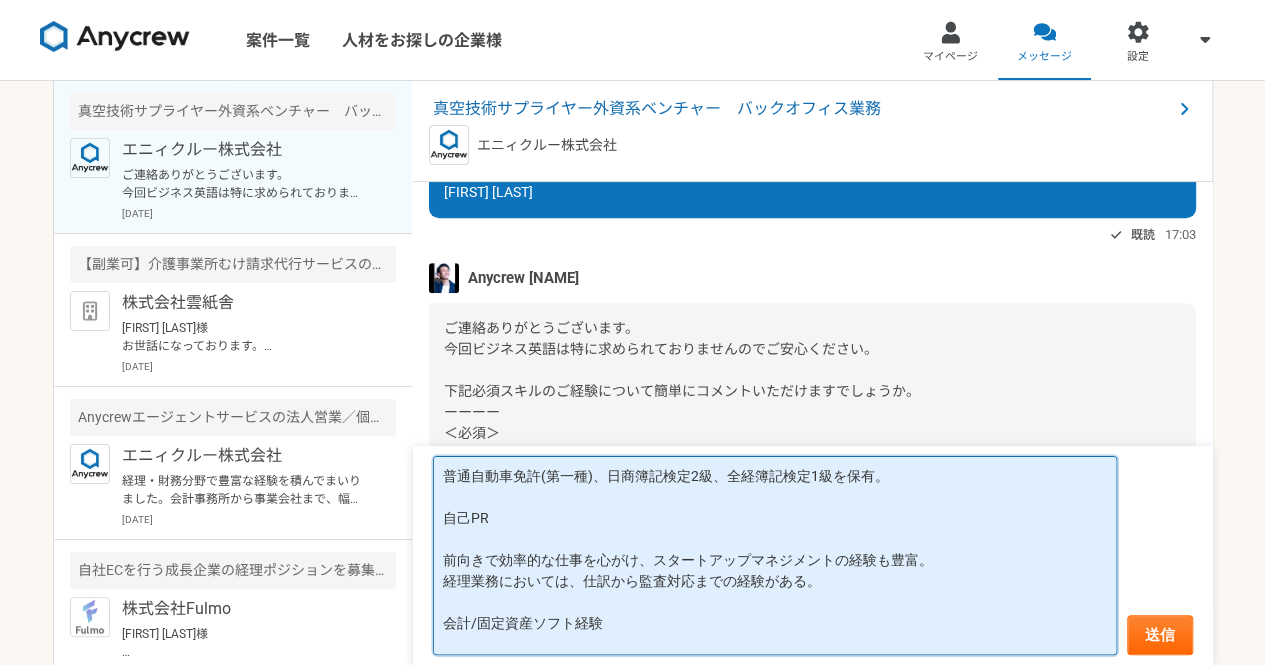 click on "普通自動車免許(第一種)、日商簿記検定2級、全経簿記検定1級を保有。 ​
自己PR
前向きで効率的な仕事を心がけ、スタートアップマネジメントの経験も豊富。 ​
経理業務においては、仕訳から監査対応までの経験がある。 ​
会計/固定資産ソフト経験
弥生会計、会計王、SUPER STREAM、SAPなど多様な会計ソフトの使用経験がある。" at bounding box center [775, 556] 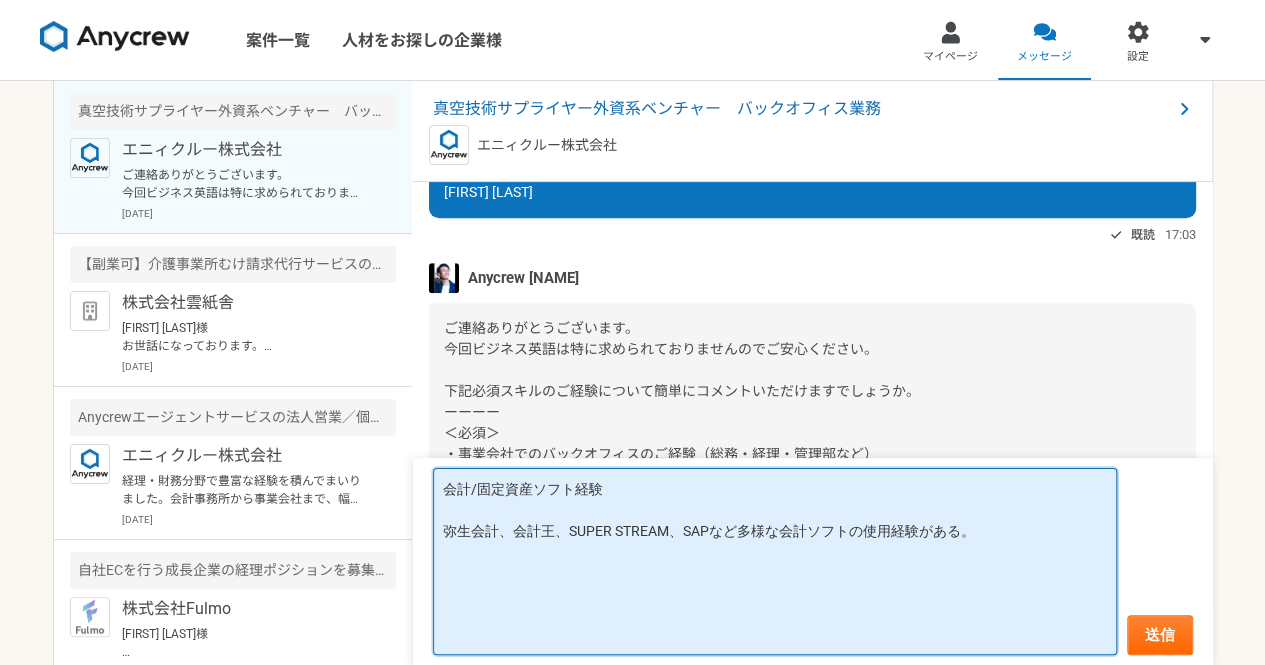 type on "会計/固定資産ソフト経験
弥生会計、会計王、SUPER STREAM、SAPなど多様な会計ソフトの使用経験がある。" 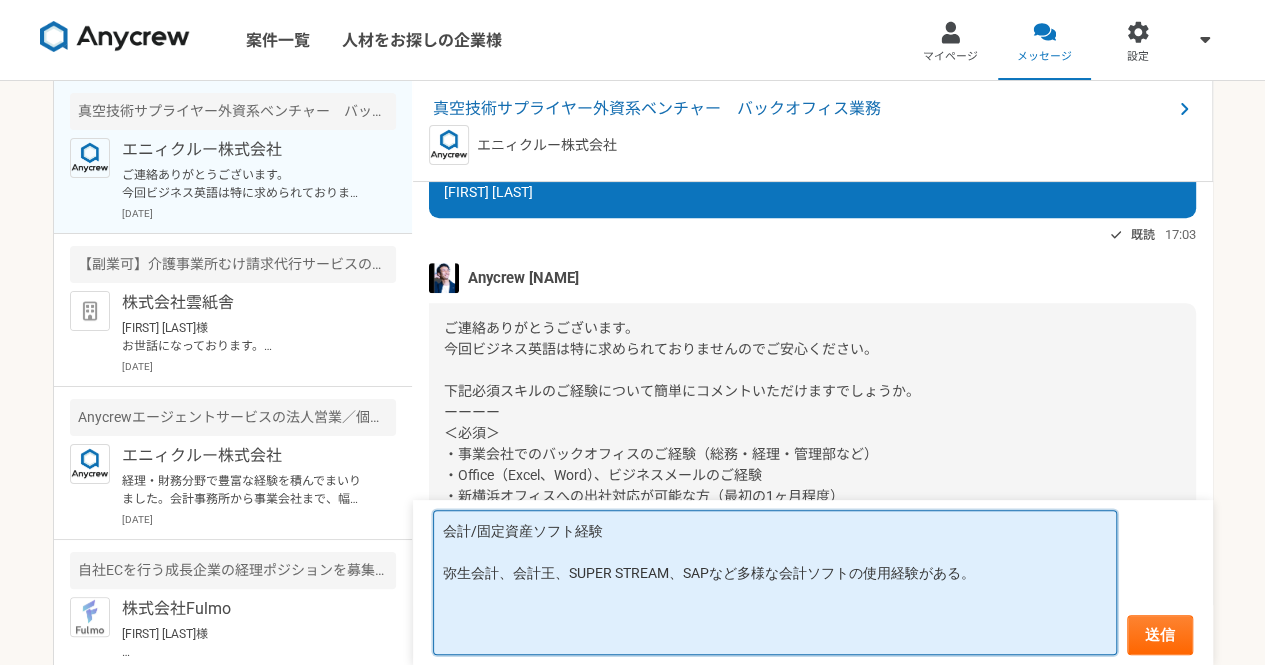 drag, startPoint x: 1002, startPoint y: 618, endPoint x: 446, endPoint y: 577, distance: 557.50964 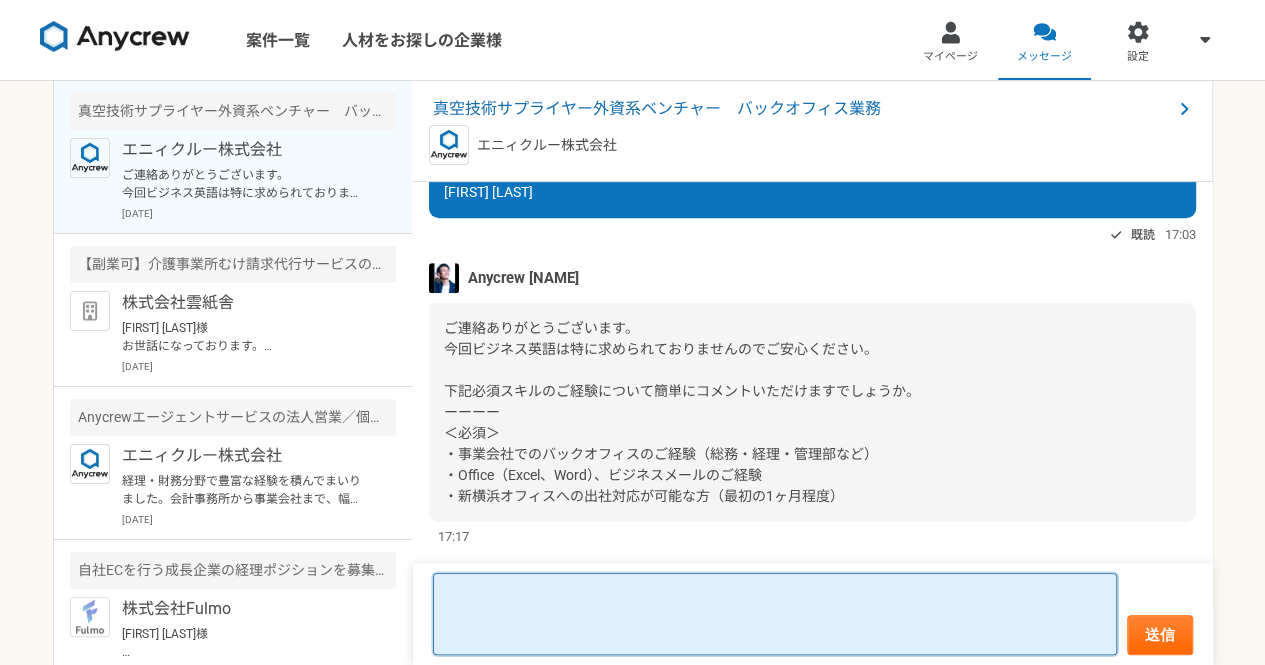 paste on "経理および人事　バックオフィス全般(管理者経験あり)
仕訳～決算まで(税理士対応)　給与計算　人事面談給与等　(社労士対応)
年末調整　財産目録作成　物販売上管理　決算　会計ソフト導入・構築" 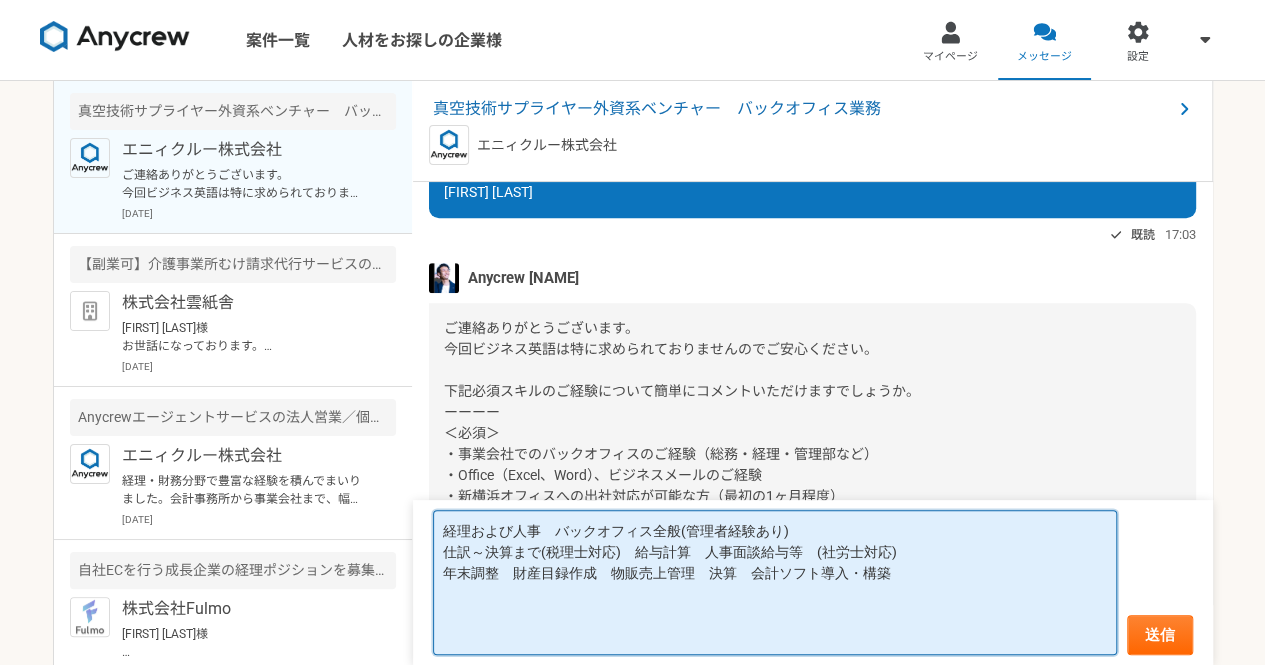 click on "経理および人事　バックオフィス全般(管理者経験あり)
仕訳～決算まで(税理士対応)　給与計算　人事面談給与等　(社労士対応)
年末調整　財産目録作成　物販売上管理　決算　会計ソフト導入・構築" at bounding box center (775, 582) 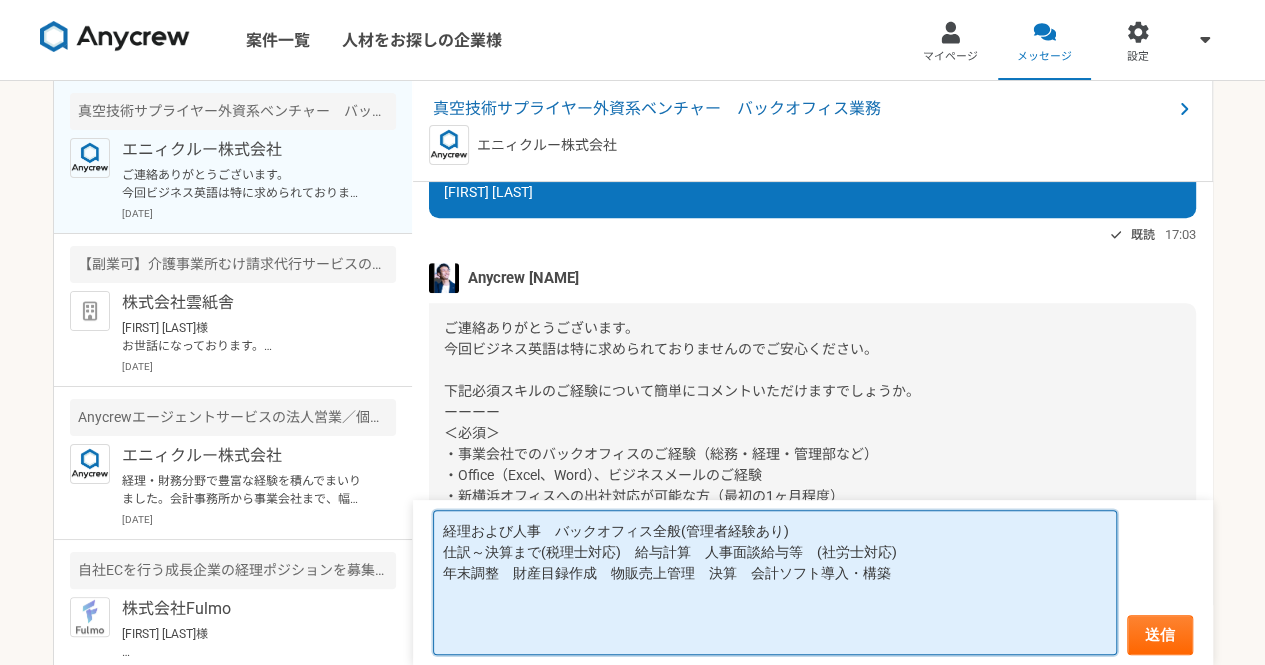 click on "経理および人事　バックオフィス全般(管理者経験あり)
仕訳～決算まで(税理士対応)　給与計算　人事面談給与等　(社労士対応)
年末調整　財産目録作成　物販売上管理　決算　会計ソフト導入・構築" at bounding box center [775, 582] 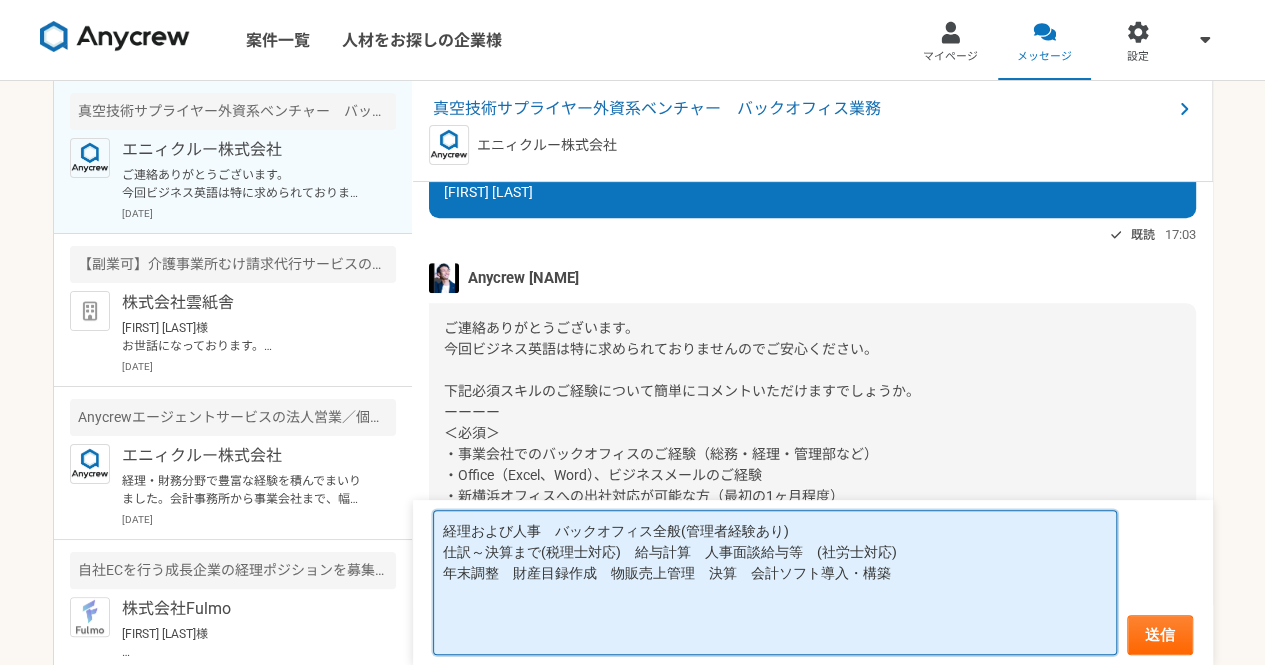 click on "経理および人事　バックオフィス全般(管理者経験あり)
仕訳～決算まで(税理士対応)　給与計算　人事面談給与等　(社労士対応)
年末調整　財産目録作成　物販売上管理　決算　会計ソフト導入・構築" at bounding box center (775, 582) 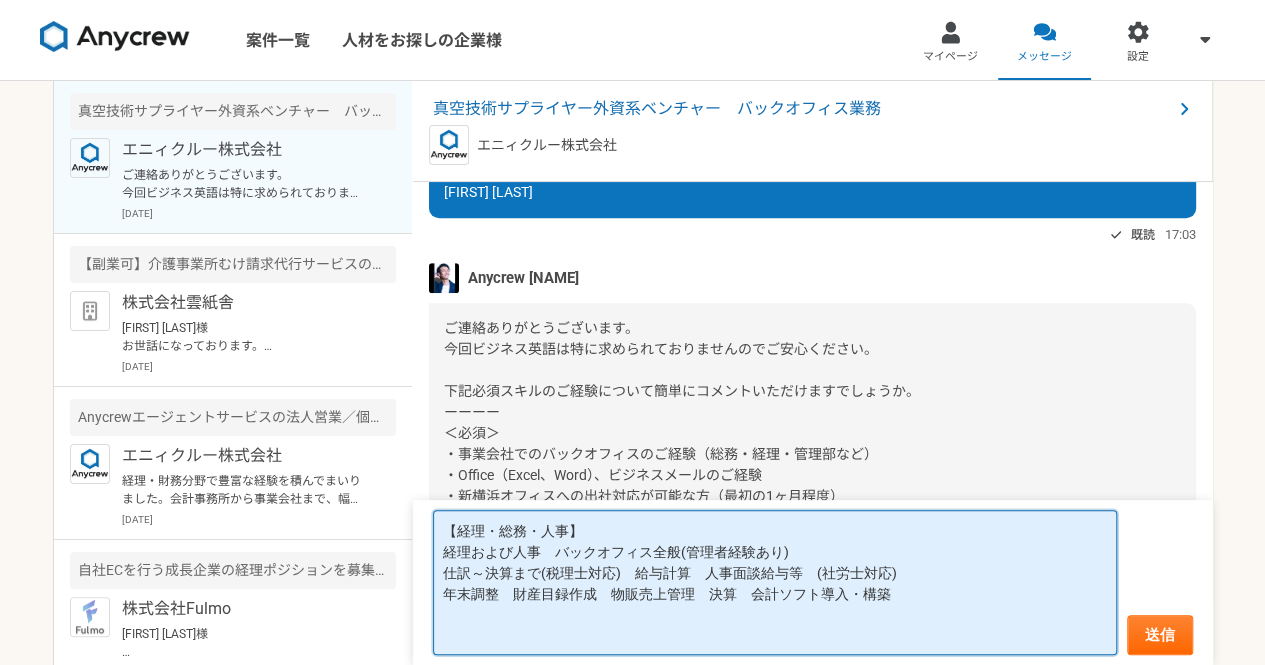 click on "【経理・総務・人事】
経理および人事　バックオフィス全般(管理者経験あり)
仕訳～決算まで(税理士対応)　給与計算　人事面談給与等　(社労士対応)
年末調整　財産目録作成　物販売上管理　決算　会計ソフト導入・構築" at bounding box center (775, 582) 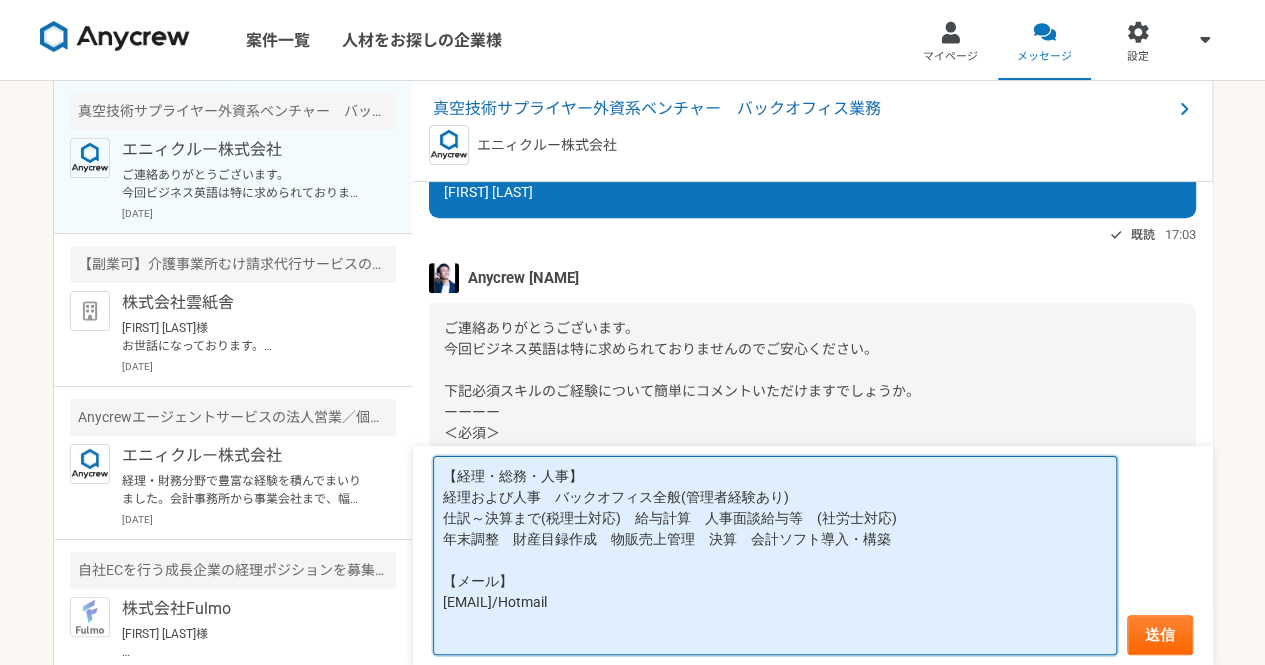 click on "【経理・総務・人事】
経理および人事　バックオフィス全般(管理者経験あり)
仕訳～決算まで(税理士対応)　給与計算　人事面談給与等　(社労士対応)
年末調整　財産目録作成　物販売上管理　決算　会計ソフト導入・構築
【メール】
[EMAIL]/Hotmail" at bounding box center [775, 556] 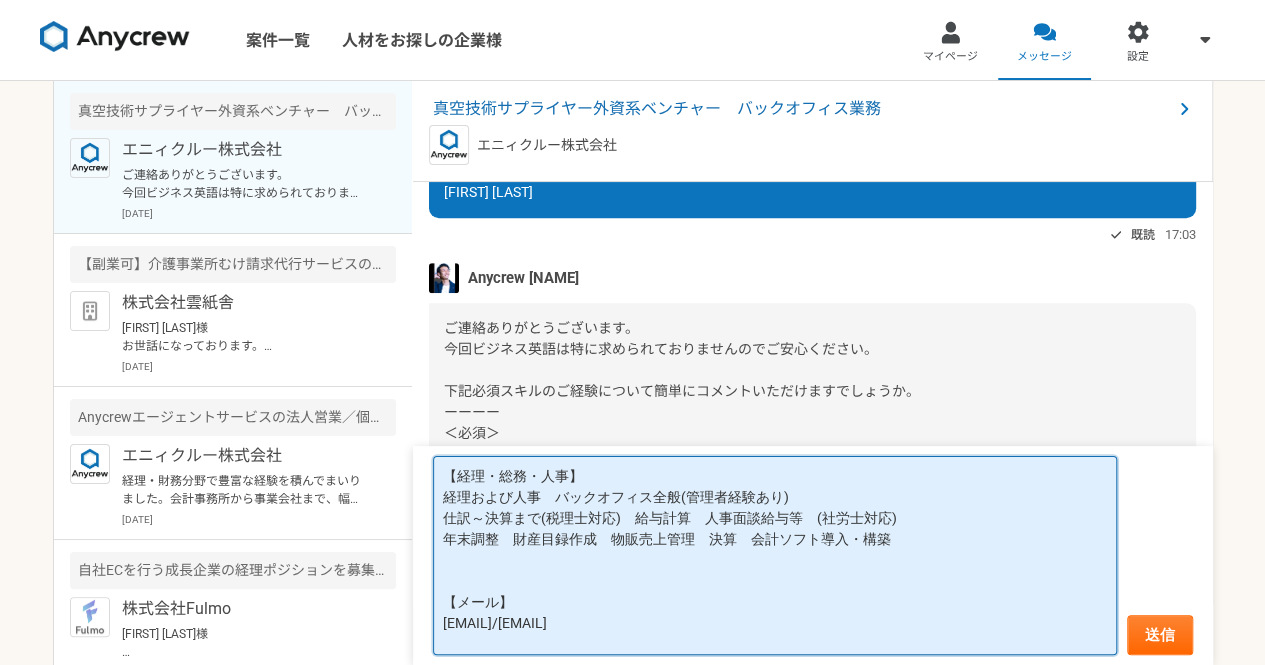 click on "【経理・総務・人事】
経理および人事　バックオフィス全般(管理者経験あり)
仕訳～決算まで(税理士対応)　給与計算　人事面談給与等　(社労士対応)
年末調整　財産目録作成　物販売上管理　決算　会計ソフト導入・構築
【メール】
[EMAIL]/[EMAIL]" at bounding box center (775, 556) 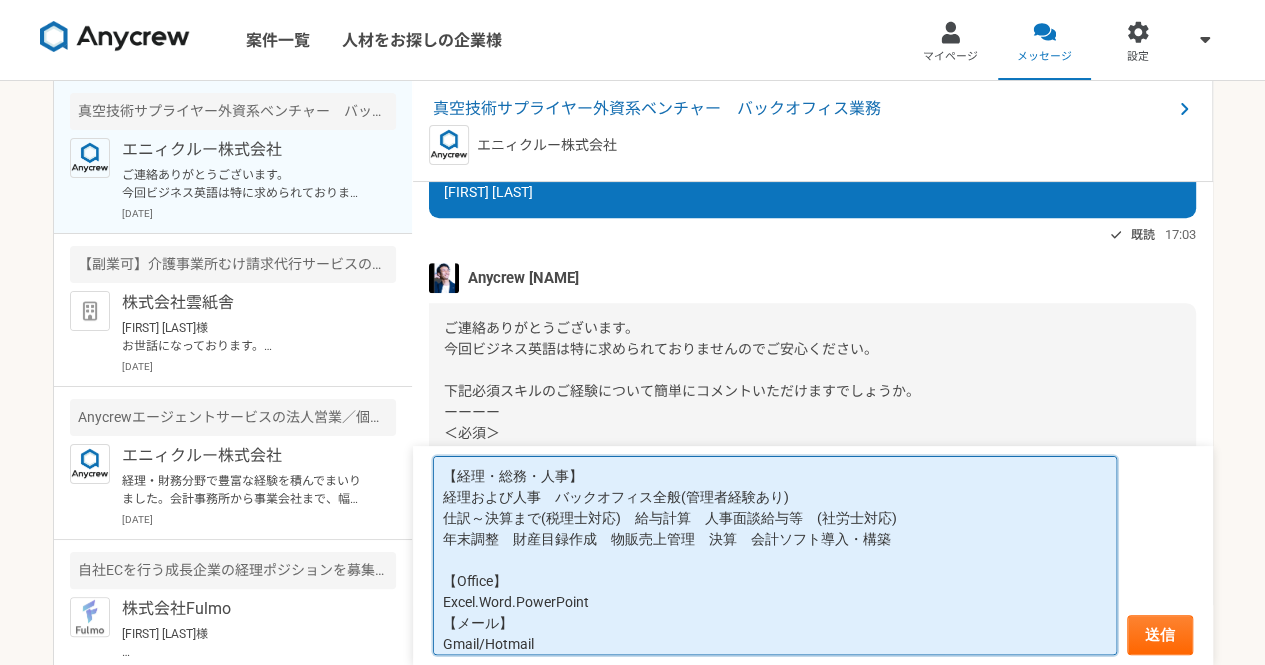 click on "【経理・総務・人事】
経理および人事　バックオフィス全般(管理者経験あり)
仕訳～決算まで(税理士対応)　給与計算　人事面談給与等　(社労士対応)
年末調整　財産目録作成　物販売上管理　決算　会計ソフト導入・構築
【Office】
Excel.Word.PowerPoint
【メール】
Gmail/Hotmail" at bounding box center [775, 556] 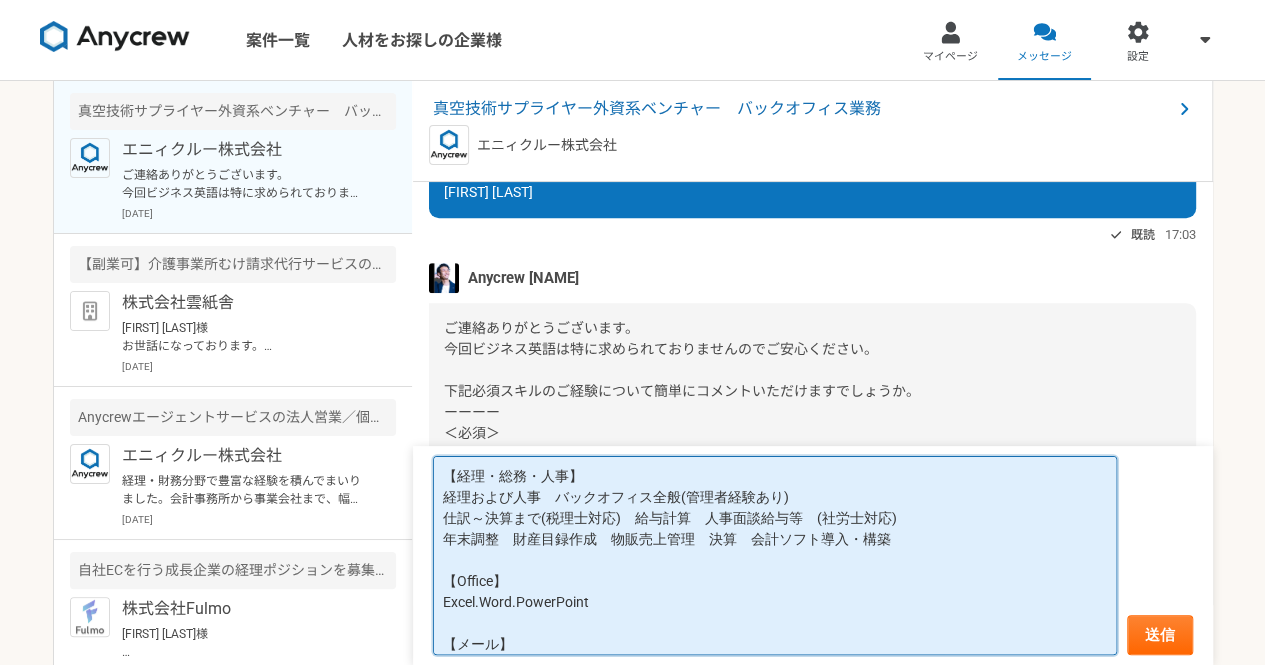 scroll, scrollTop: 72, scrollLeft: 0, axis: vertical 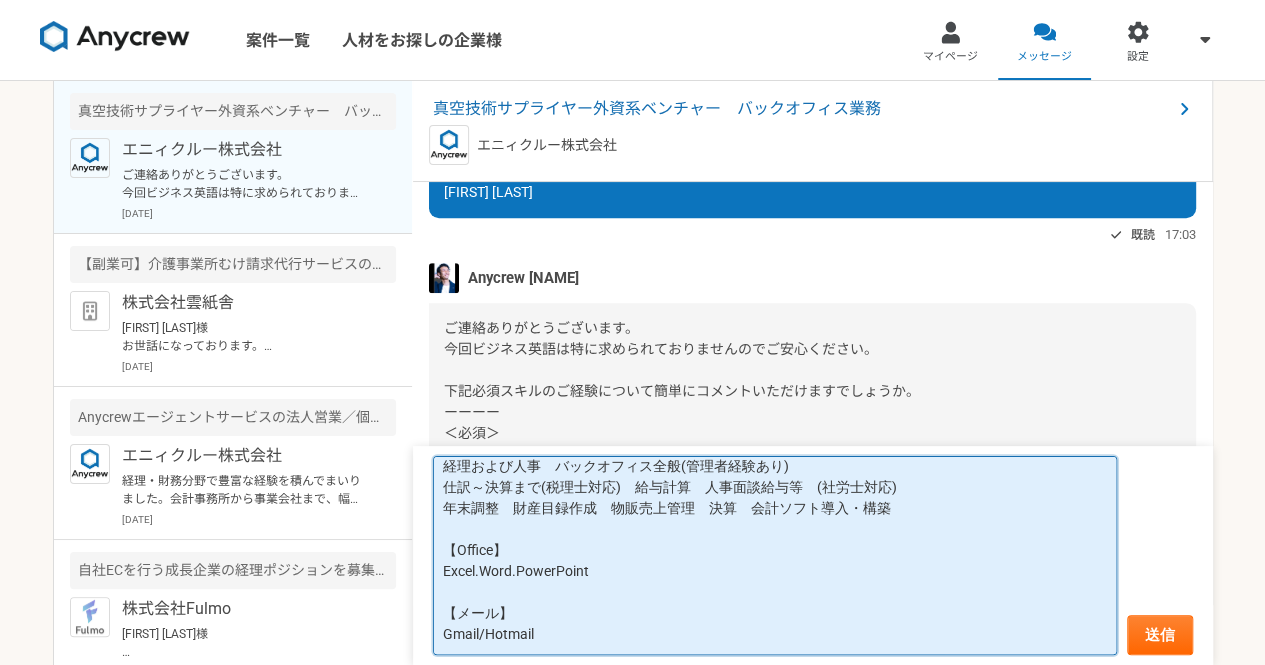 click on "【経理・総務・人事】
経理および人事　バックオフィス全般(管理者経験あり)
仕訳～決算まで(税理士対応)　給与計算　人事面談給与等　(社労士対応)
年末調整　財産目録作成　物販売上管理　決算　会計ソフト導入・構築
【Office】
Excel.Word.PowerPoint
【メール】
Gmail/Hotmail" at bounding box center (775, 556) 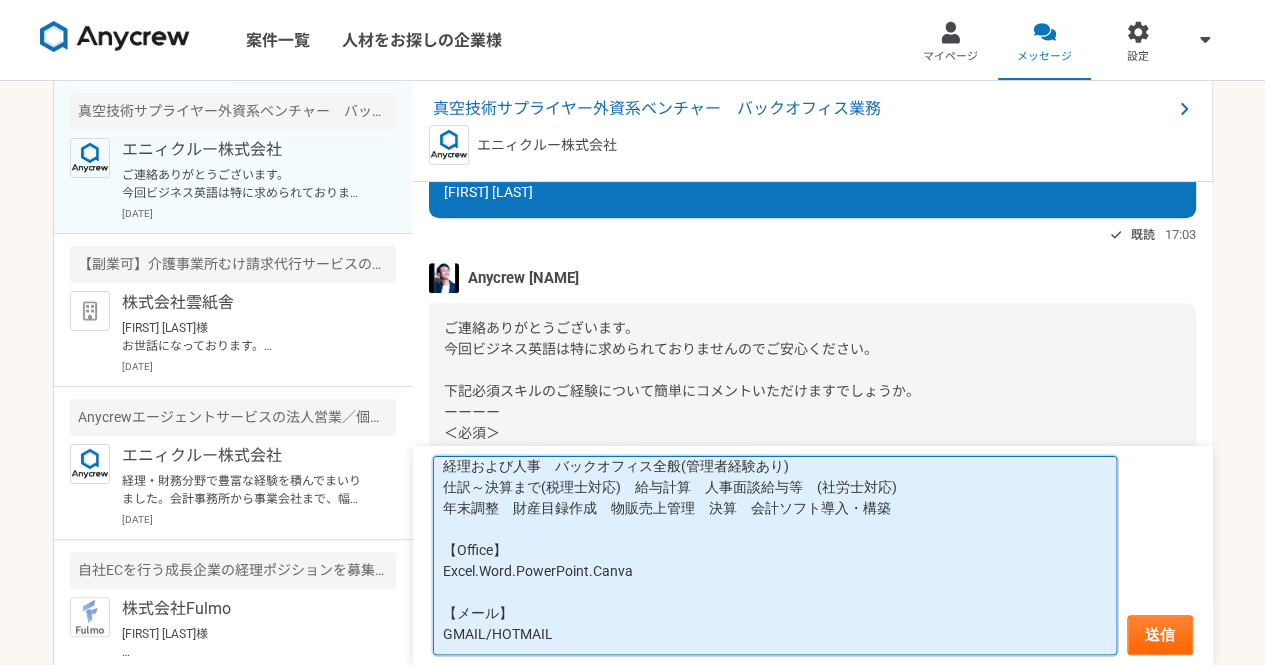 click on "【経理・総務・人事】
経理および人事　バックオフィス全般(管理者経験あり)
仕訳～決算まで(税理士対応)　給与計算　人事面談給与等　(社労士対応)
年末調整　財産目録作成　物販売上管理　決算　会計ソフト導入・構築
【Office】
Excel.Word.PowerPoint.Canva
【メール】
GMAIL/HOTMAIL" at bounding box center (775, 556) 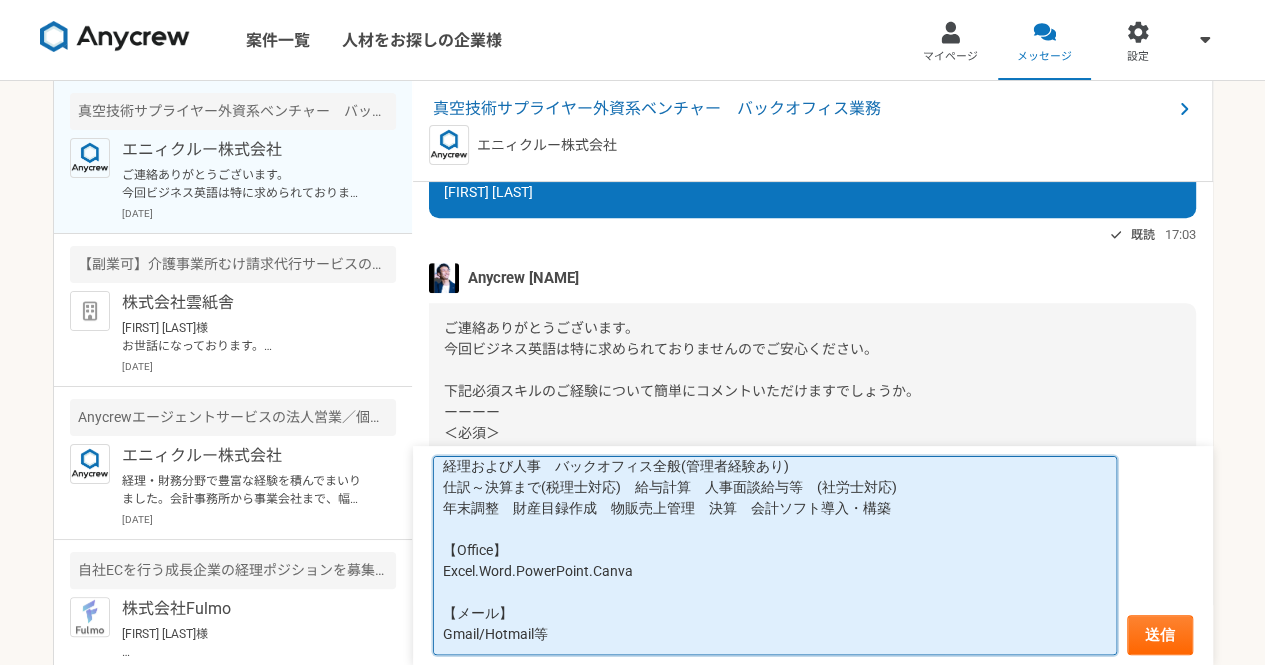 click on "【経理・総務・人事】
経理および人事　バックオフィス全般(管理者経験あり)
仕訳～決算まで(税理士対応)　給与計算　人事面談給与等　(社労士対応)
年末調整　財産目録作成　物販売上管理　決算　会計ソフト導入・構築
【Office】
Excel.Word.PowerPoint.Canva
【メール】
Gmail/Hotmail等" at bounding box center [775, 556] 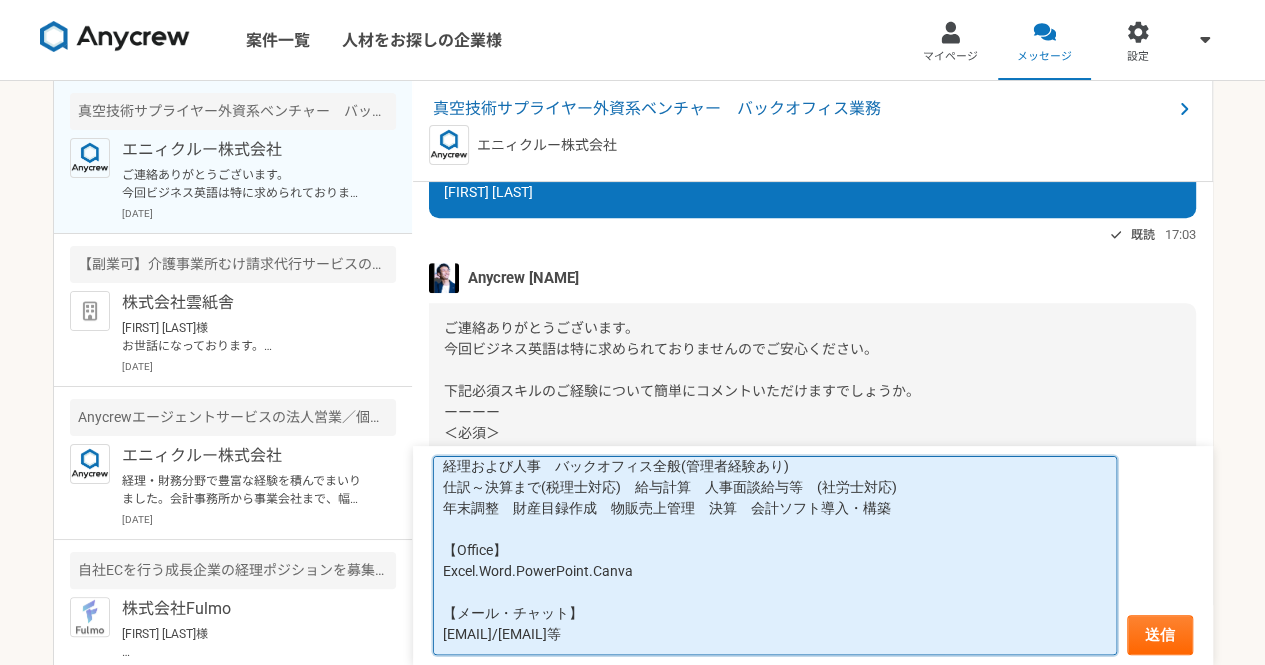 click on "【経理・総務・人事】
経理および人事　バックオフィス全般(管理者経験あり)
仕訳～決算まで(税理士対応)　給与計算　人事面談給与等　(社労士対応)
年末調整　財産目録作成　物販売上管理　決算　会計ソフト導入・構築
【Office】
Excel.Word.PowerPoint.Canva
【メール・チャット】
[EMAIL]/[EMAIL]等" at bounding box center (775, 556) 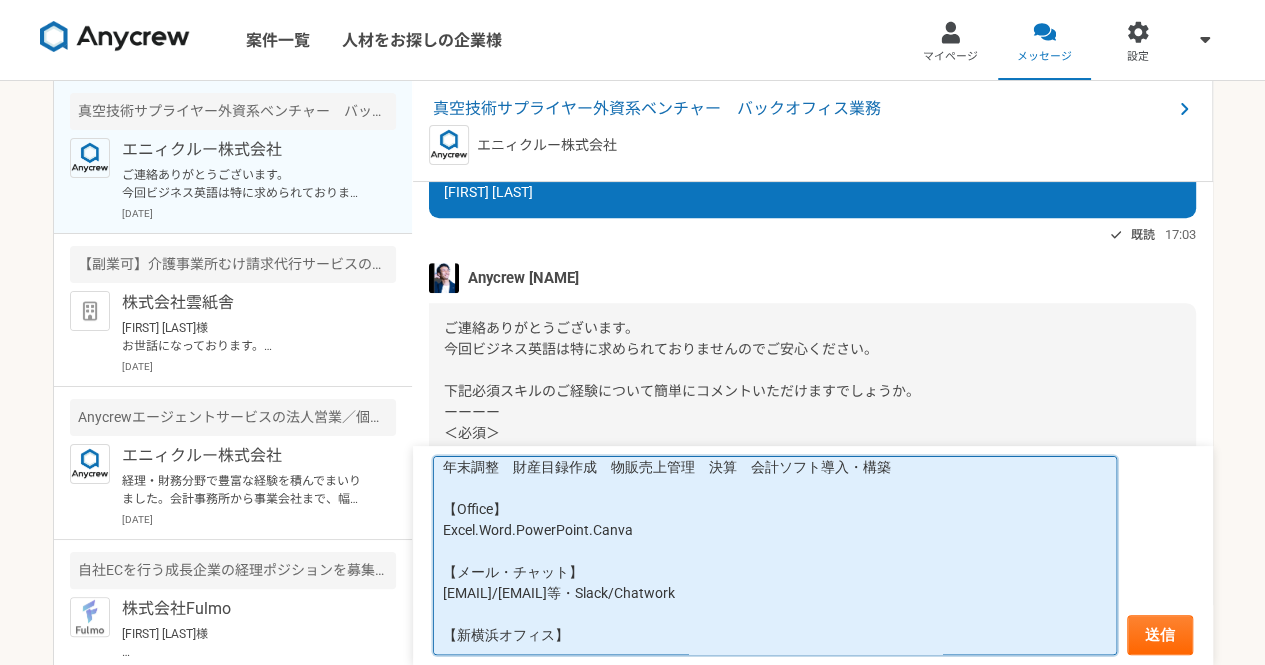 scroll, scrollTop: 82, scrollLeft: 0, axis: vertical 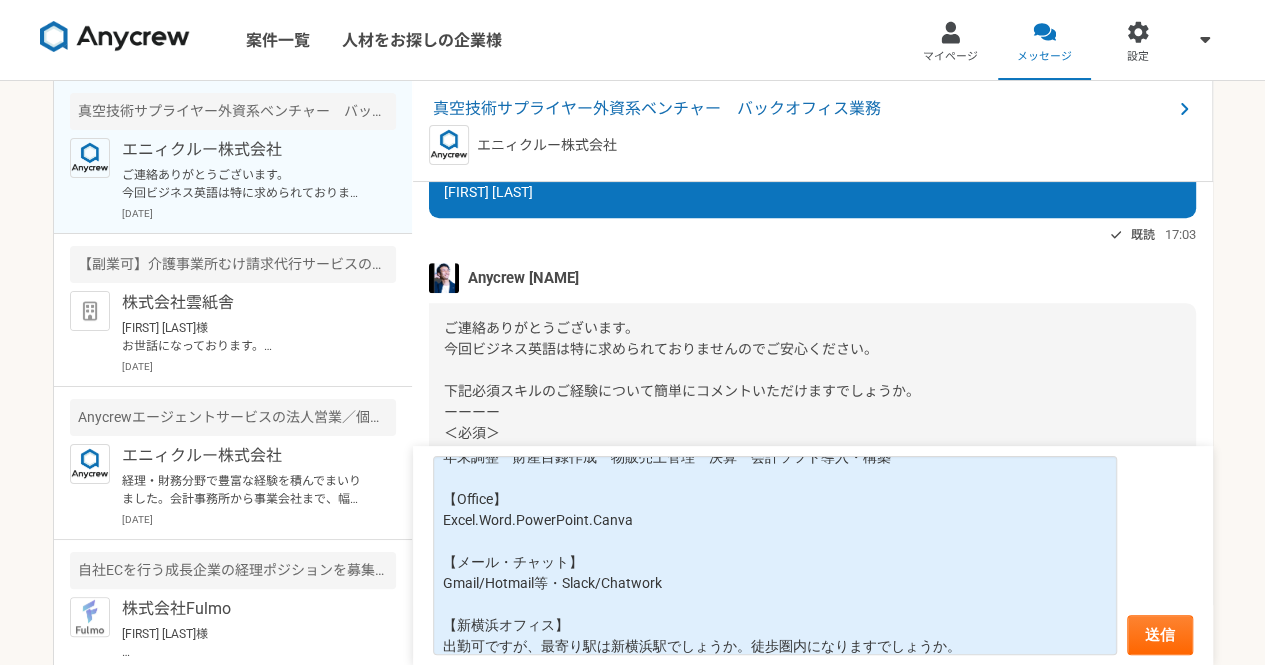 click on "ご連絡ありがとうございます。
今回ビジネス英語は特に求められておりませんのでご安心ください。
下記必須スキルのご経験について簡単にコメントいただけますでしょうか。
ーーーー
＜必須＞
・事業会社でのバックオフィスのご経験（総務・経理・管理部など）
・Office（Excel、Word）、ビジネスメールのご経験
・新横浜オフィスへの出社対応が可能な方（最初の1ヶ月程度）" at bounding box center (812, 412) 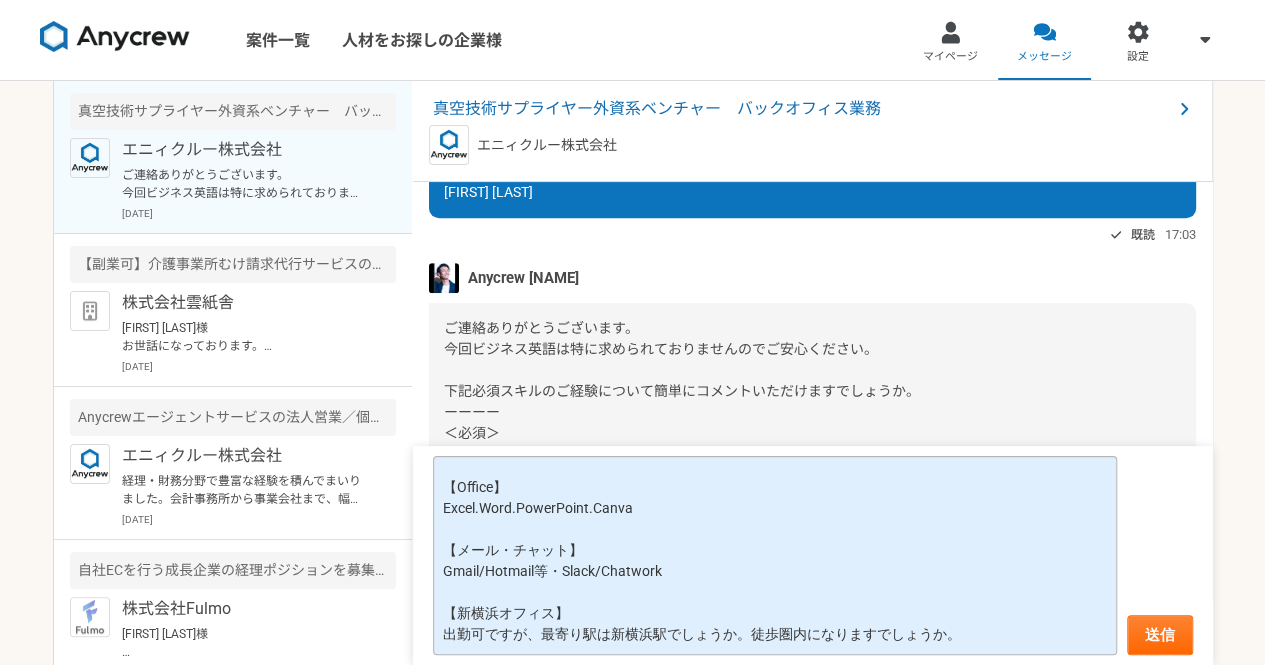 scroll, scrollTop: 135, scrollLeft: 0, axis: vertical 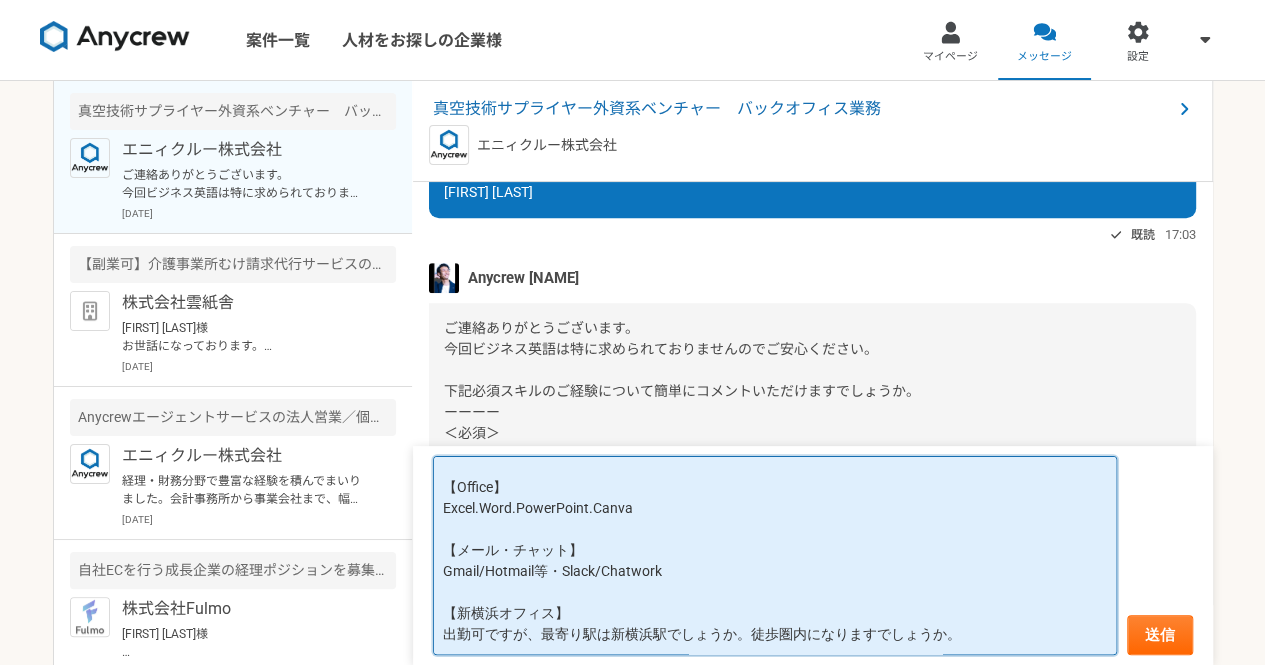 click on "【経理・総務・人事】
経理および人事　バックオフィス全般(管理者経験あり)
仕訳～決算まで(税理士対応)　給与計算　人事面談給与等　(社労士対応)
年末調整　財産目録作成　物販売上管理　決算　会計ソフト導入・構築
【Office】
Excel.Word.PowerPoint.Canva
【メール・チャット】
Gmail/Hotmail等・Slack/Chatwork
【新横浜オフィス】
出勤可ですが、最寄り駅は新横浜駅でしょうか。徒歩圏内になりますでしょうか。" at bounding box center (775, 556) 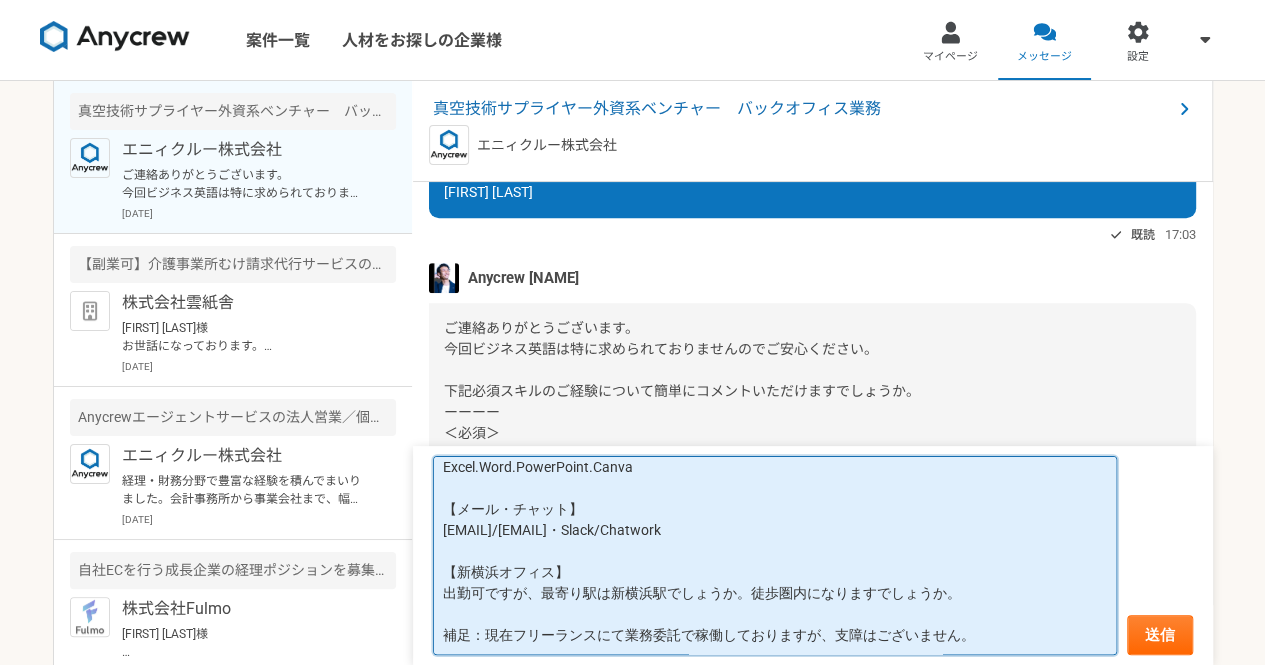 click on "【経理・総務・人事】
経理および人事　バックオフィス全般(管理者経験あり)
仕訳～決算まで(税理士対応)　給与計算　人事面談給与等　(社労士対応)
年末調整　財産目録作成　物販売上管理　決算　会計ソフト導入・構築
【Office】
Excel.Word.PowerPoint.Canva
【メール・チャット】
[EMAIL]/[EMAIL]・Slack/Chatwork
【新横浜オフィス】
出勤可ですが、最寄り駅は新横浜駅でしょうか。徒歩圏内になりますでしょうか。
補足：現在フリーランスにて業務委託で稼働しておりますが、支障はございません。" at bounding box center (775, 556) 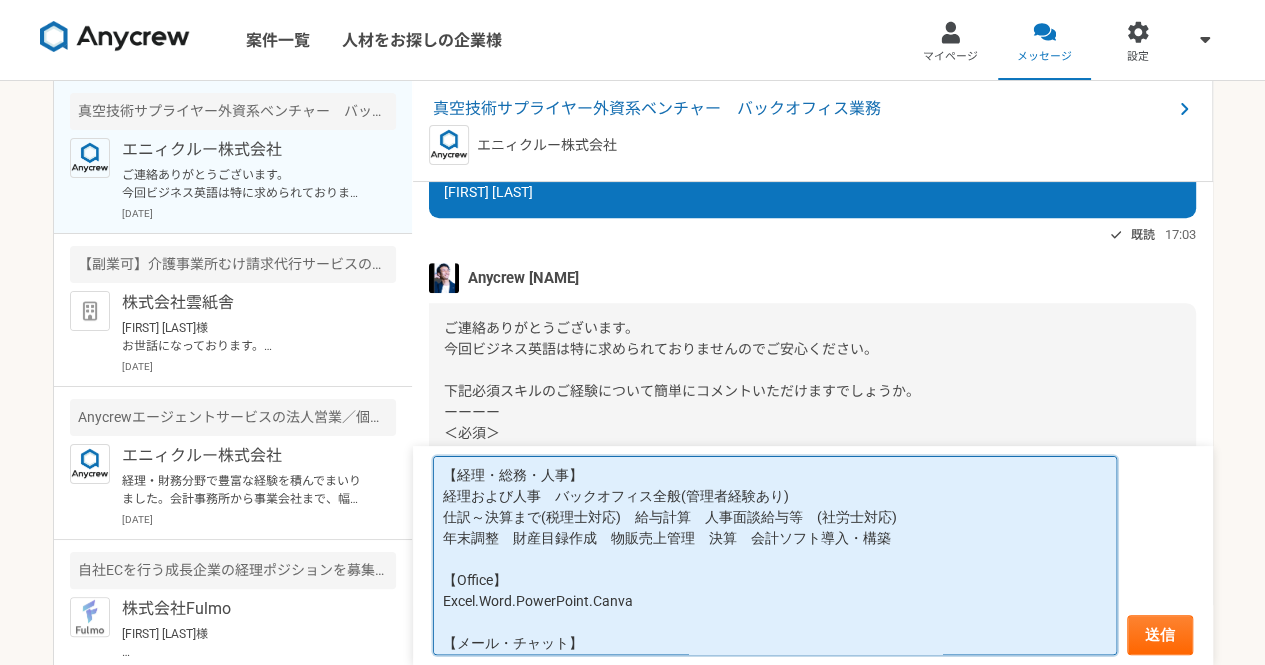 scroll, scrollTop: 0, scrollLeft: 0, axis: both 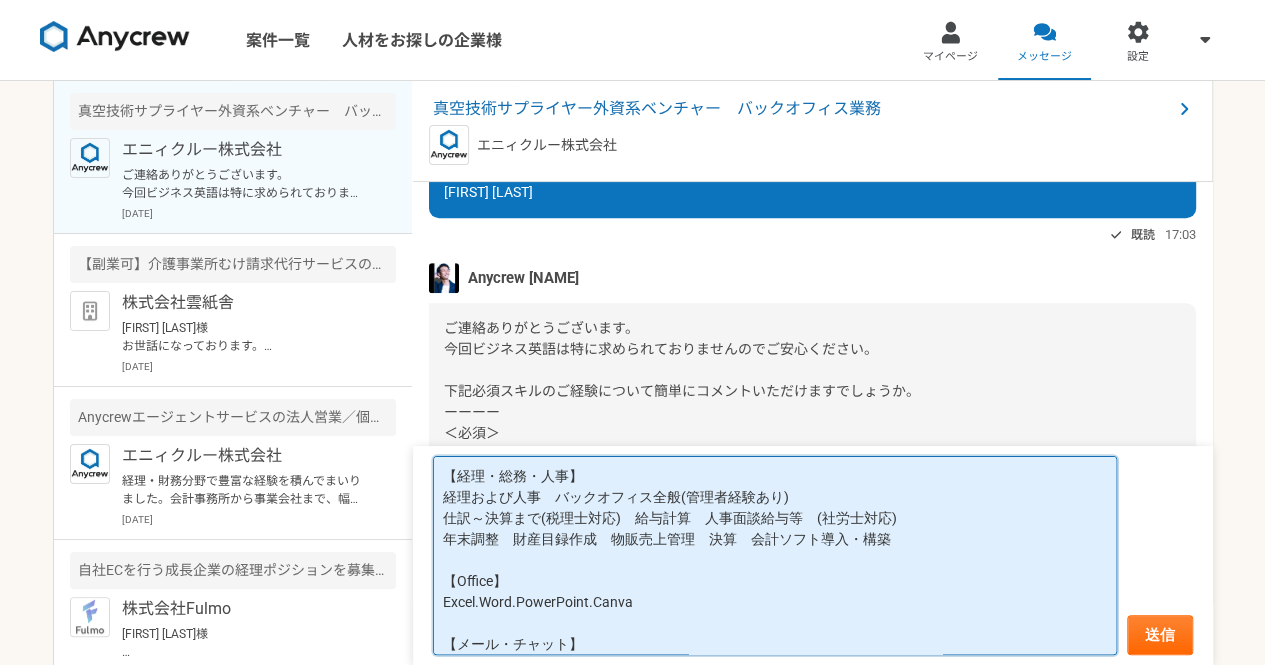 click on "【経理・総務・人事】
経理および人事　バックオフィス全般(管理者経験あり)
仕訳～決算まで(税理士対応)　給与計算　人事面談給与等　(社労士対応)
年末調整　財産目録作成　物販売上管理　決算　会計ソフト導入・構築
【Office】
Excel.Word.PowerPoint.Canva
【メール・チャット】
[EMAIL]/[EMAIL]・Slack/Chatwork
【新横浜オフィス】
出勤可ですが、最寄り駅は新横浜駅でしょうか。徒歩圏内になりますでしょうか。
補足：現在フリーランスにて業務委託で稼働しておりますが、支障はございません。" at bounding box center (775, 556) 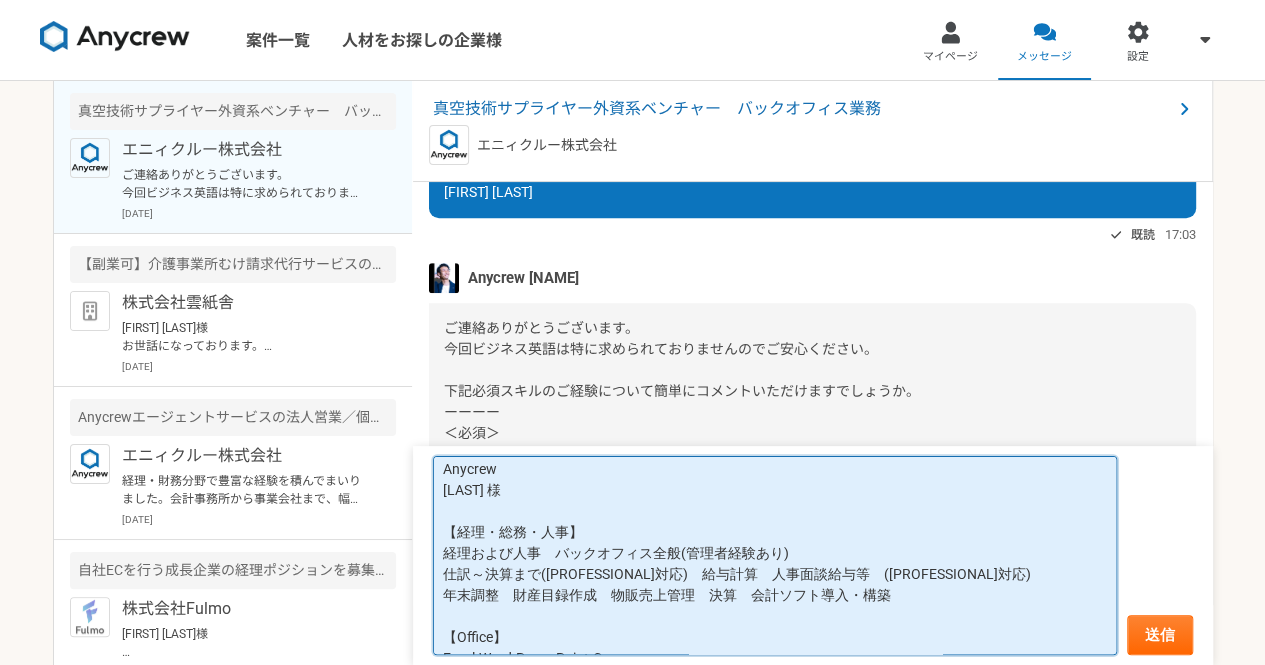 scroll, scrollTop: 0, scrollLeft: 0, axis: both 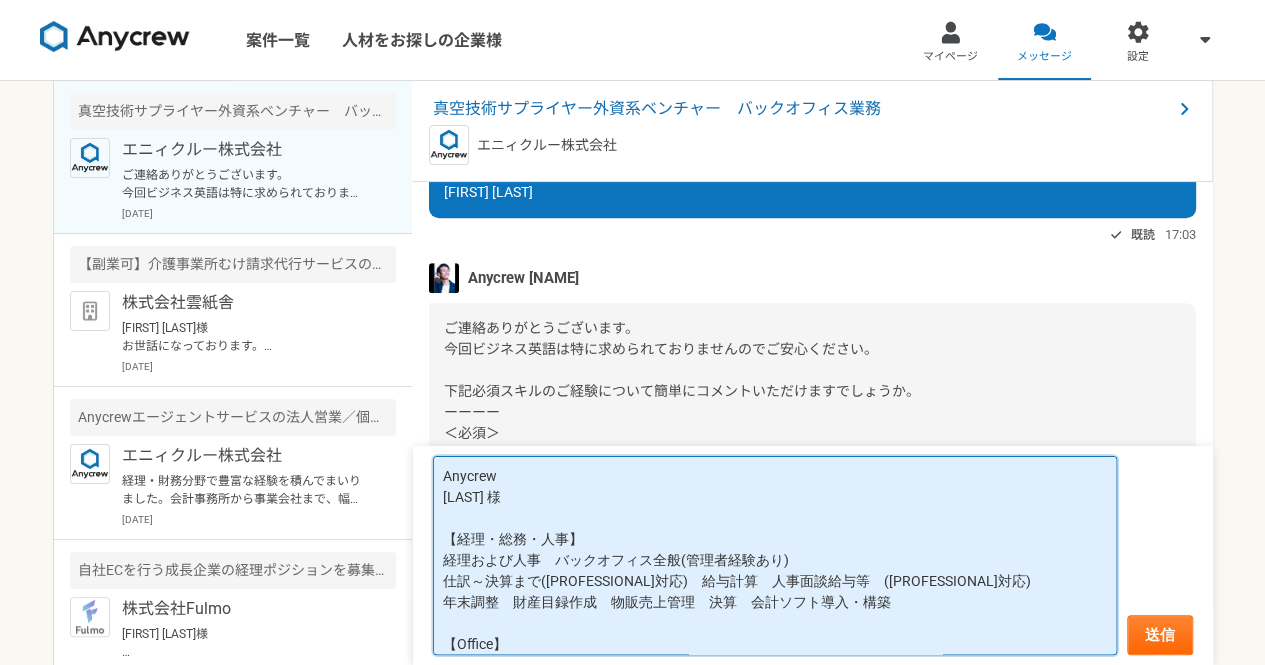 click on "Anycrew
[LAST] 様
【経理・総務・人事】
経理および人事　バックオフィス全般(管理者経験あり)
仕訳～決算まで([PROFESSIONAL]対応)　給与計算　人事面談給与等　([PROFESSIONAL]対応)
年末調整　財産目録作成　物販売上管理　決算　会計ソフト導入・構築
【Office】
Excel.Word.PowerPoint.Canva
【メール・チャット】
[EMAIL]/[EMAIL]等・Slack/Chatwork
【[CITY]オフィス】
出勤可ですが、最寄り駅は[CITY]駅でしょうか。徒歩圏内になりますでしょうか。
補足：現在フリーランスにて業務委託で稼働しておりますが、支障はございません。" at bounding box center (775, 556) 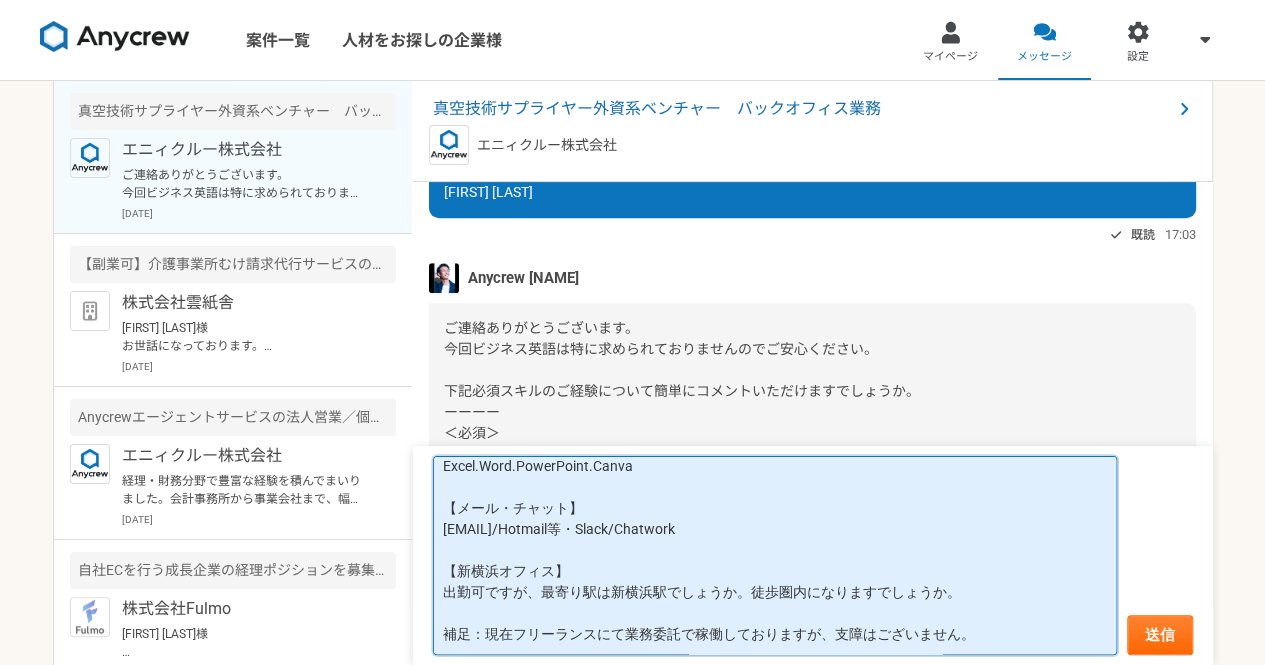 scroll, scrollTop: 0, scrollLeft: 0, axis: both 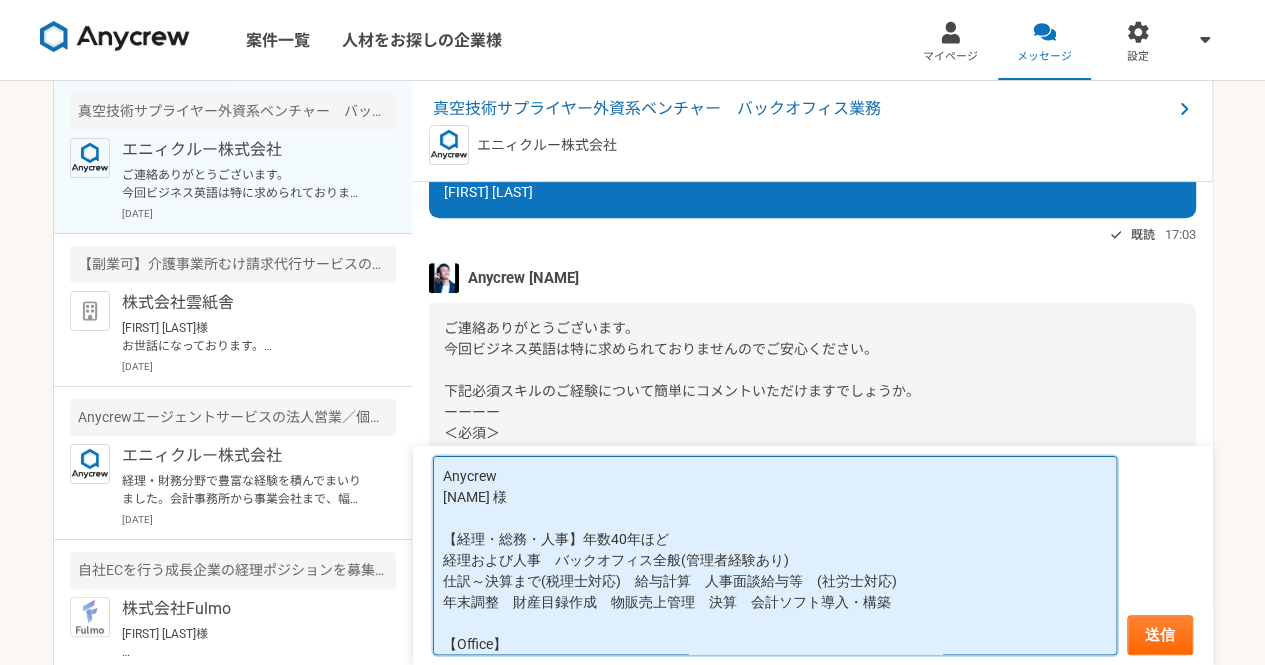 click on "Anycrew
[NAME] 様
【経理・総務・人事】年数40年ほど
経理および人事　バックオフィス全般(管理者経験あり)
仕訳～決算まで(税理士対応)　給与計算　人事面談給与等　(社労士対応)
年末調整　財産目録作成　物販売上管理　決算　会計ソフト導入・構築
【Office】
Excel.Word.PowerPoint.Canva
【メール・チャット】
[EMAIL]/Hotmail等・Slack/Chatwork
【新横浜オフィス】
出勤可ですが、最寄り駅は新横浜駅でしょうか。徒歩圏内になりますでしょうか。
補足：現在フリーランスにて業務委託で稼働しておりますが、支障はございません。" at bounding box center [775, 556] 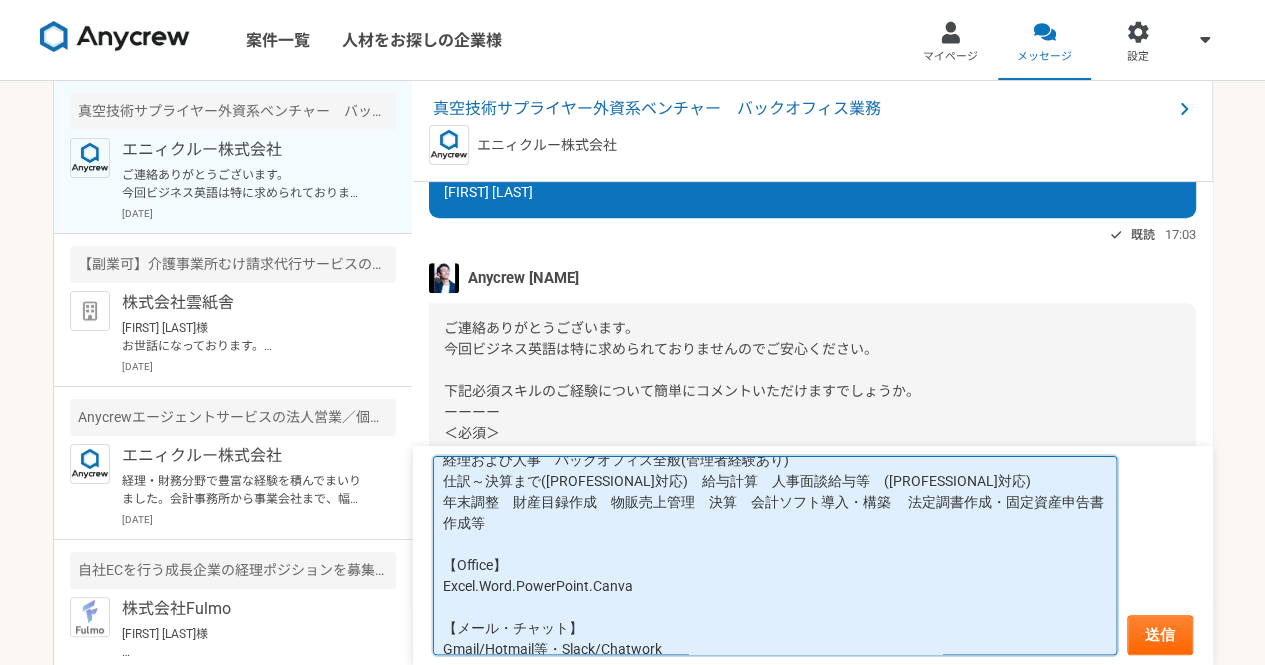 scroll, scrollTop: 261, scrollLeft: 0, axis: vertical 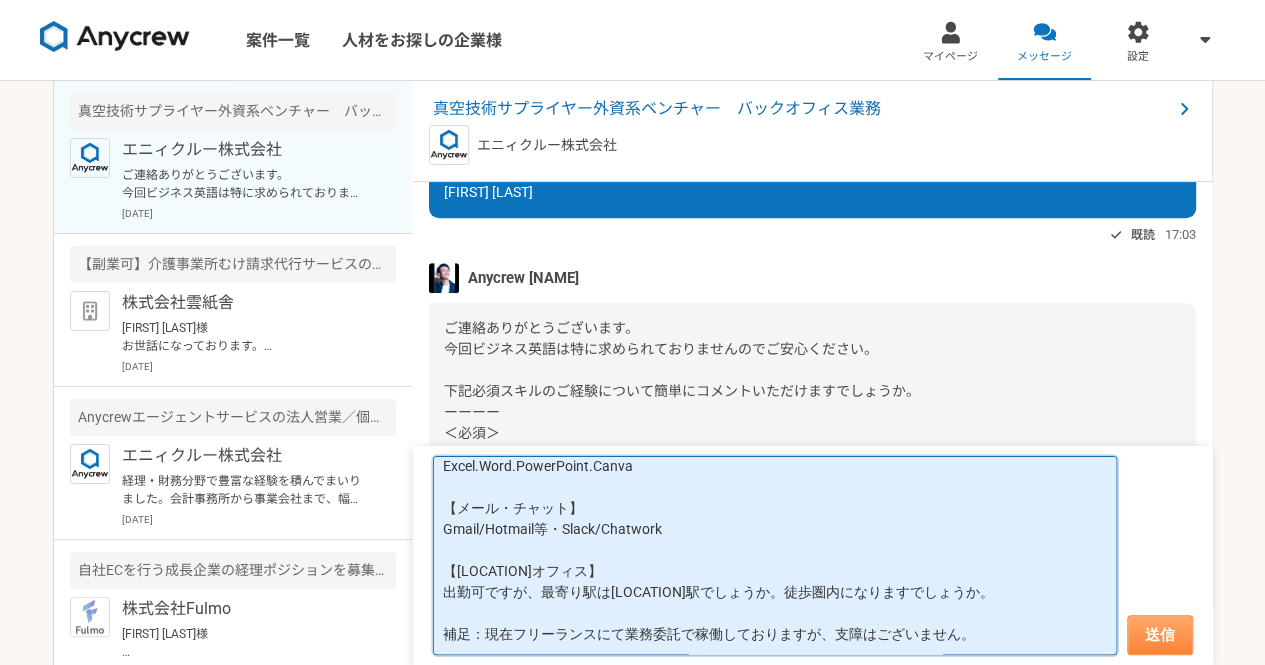 type on "[COMPANY]
[LAST]　様
【経理・総務・人事】年数40年ほど
経理および人事　バックオフィス全般(管理者経験あり)
仕訳～決算まで([PROFESSIONAL]対応)　給与計算　人事面談給与等　([PROFESSIONAL]対応)
年末調整　財産目録作成　物販売上管理　決算　会計ソフト導入・構築 　法定調書作成・固定資産申告書作成等
【Office】
Excel.Word.PowerPoint.Canva
【メール・チャット】
Gmail/Hotmail等・Slack/Chatwork
【[LOCATION]オフィス】
出勤可ですが、最寄り駅は[LOCATION]駅でしょうか。徒歩圏内になりますでしょうか。
補足：現在フリーランスにて業務委託で稼働しておりますが、支障はございません。" 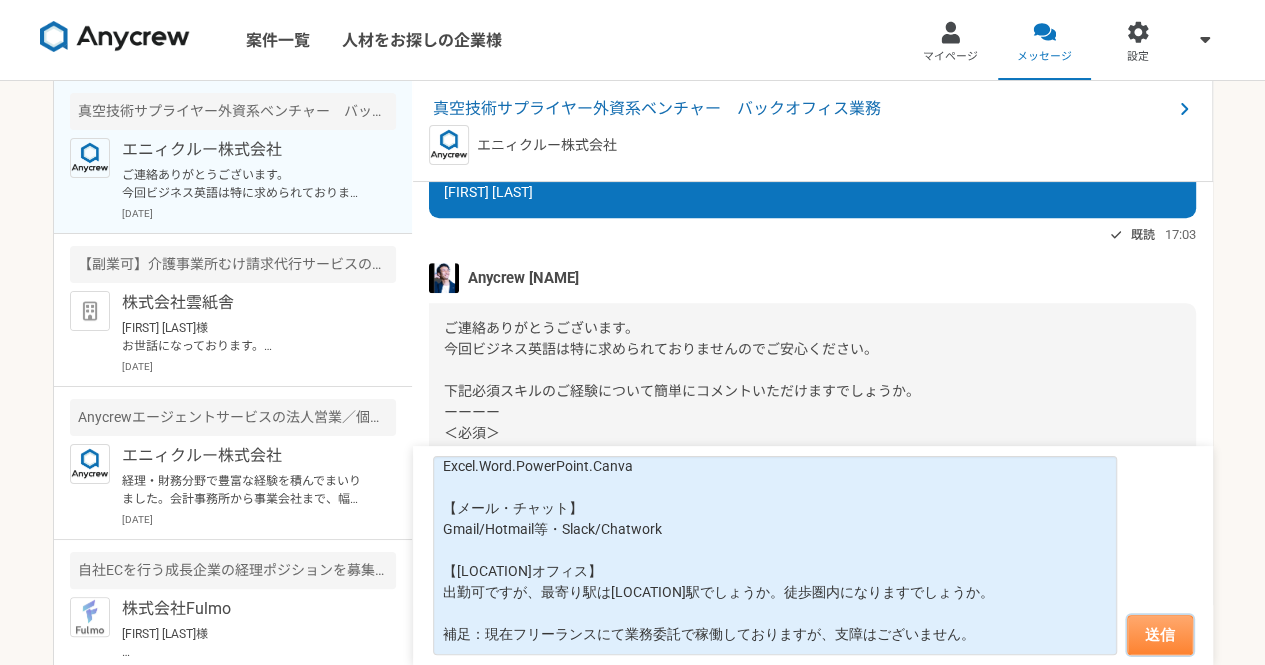 click on "送信" at bounding box center (1160, 635) 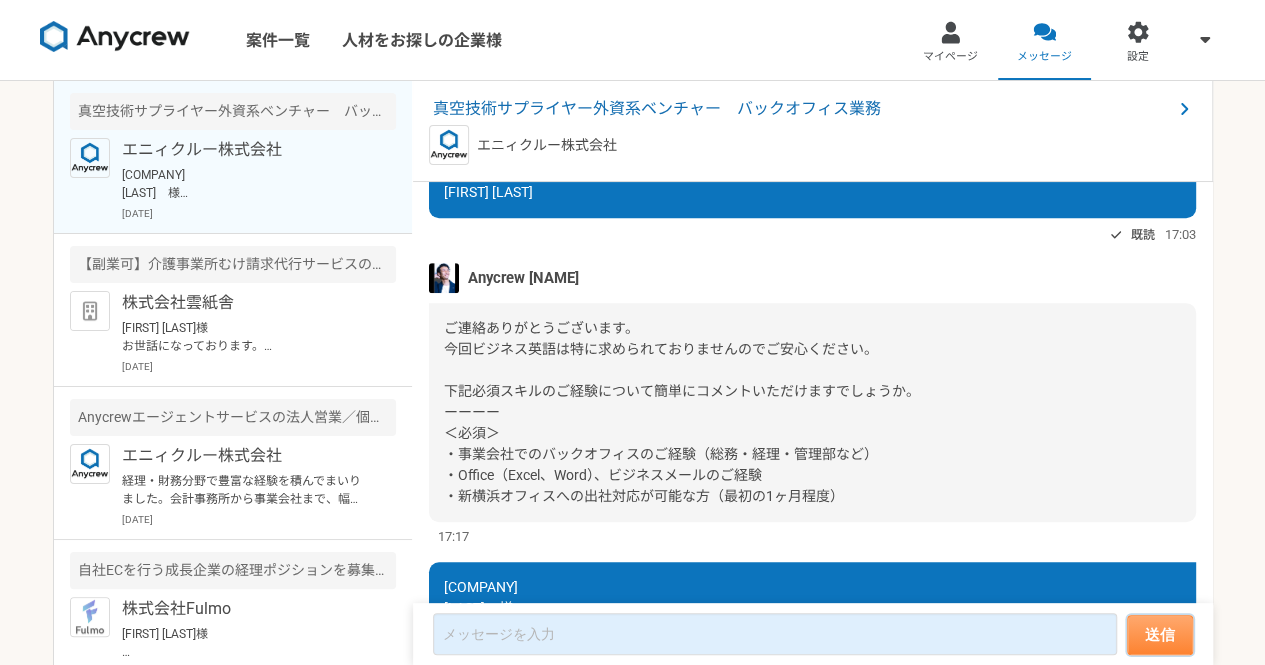 scroll, scrollTop: 0, scrollLeft: 0, axis: both 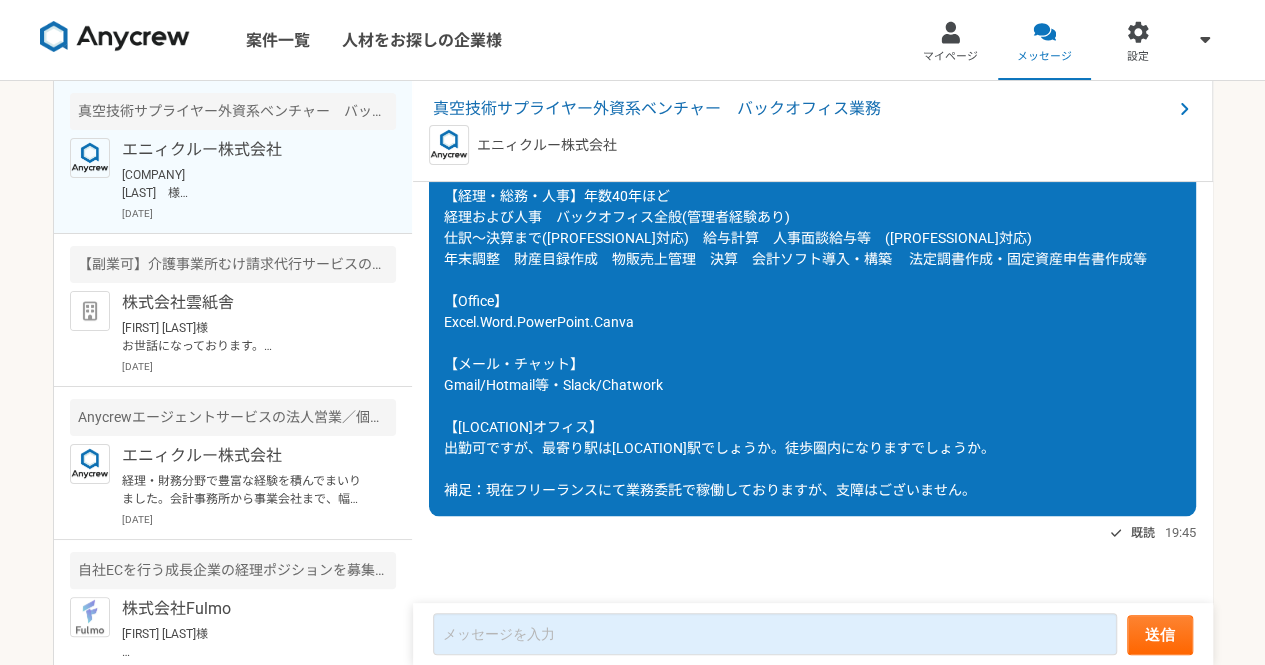 click on "[COMPANY]
[LAST]　様
【経理・総務・人事】年数40年ほど
経理および人事　バックオフィス全般(管理者経験あり)
仕訳～決算まで([PROFESSIONAL]対応)　給与計算　人事面談給与等　([PROFESSIONAL]対応)
年末調整　財産目録作成　物販売上管理　決算　会計ソフト導入・構築 　法定調書作成・固定資産申告書作成等
【Office】
Excel.Word.PowerPoint.Canva
【メール・チャット】
Gmail/Hotmail等・Slack/Chatwork
【[LOCATION]オフィス】
出勤可ですが、最寄り駅は[LOCATION]駅でしょうか。徒歩圏内になりますでしょうか。
補足：現在フリーランスにて業務委託で稼働しておりますが、支障はございません。" at bounding box center (812, 312) 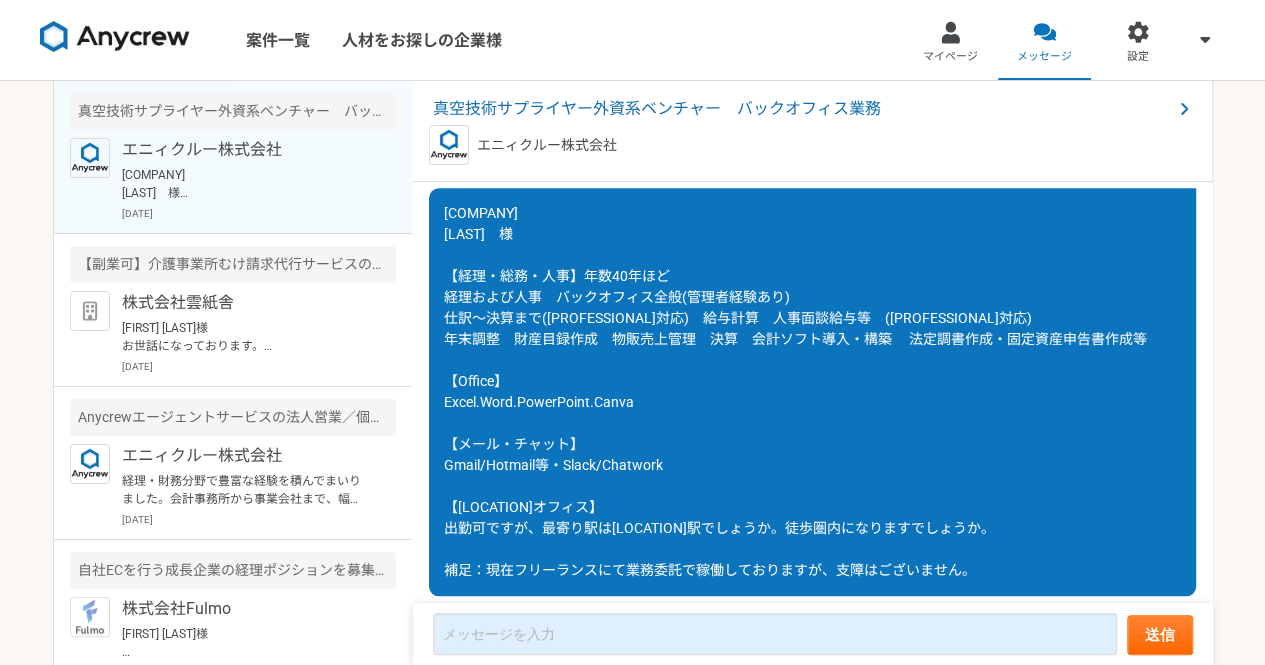 scroll, scrollTop: 992, scrollLeft: 0, axis: vertical 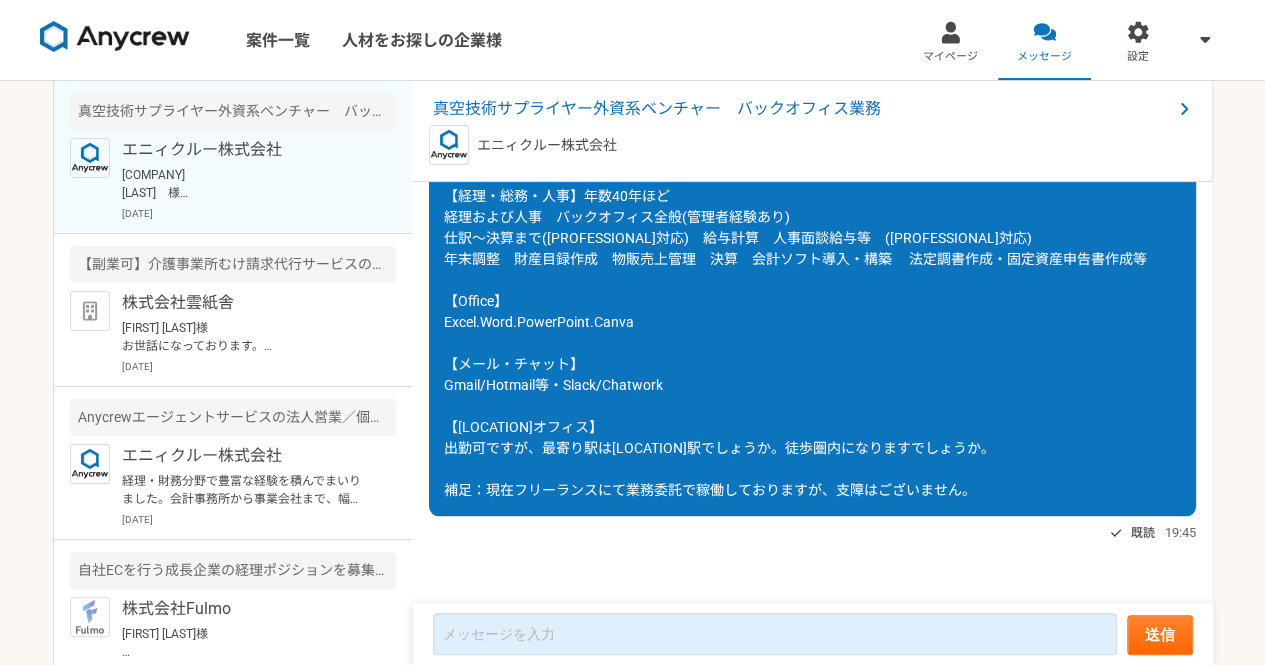 click on "2025/08/01（金） Anycrew 齊藤 お世話になっております。
Anycrewの齊藤と申します。
ご経歴を拝見させていただき、お声がけさせていただきましたが、こちらの案件の応募はいかがでしょうか。
必須スキル面や条件面をご確認いただき、ご連絡いただけると幸いです。
是非、サポートさせていただければと思いますので、
ご確認宜しくお願いいたします。 16:49 Anycrew
齊藤　様
ご連絡ありがとうございます。
外資系企業の経験はございますが、まったくビジネス英語は無理です。
それでも大丈夫でしたら、是非とも宜しくお願い致します。
今井　育子 既読 17:03 Anycrew 齊藤 17:17 既読 19:45" at bounding box center [813, 393] 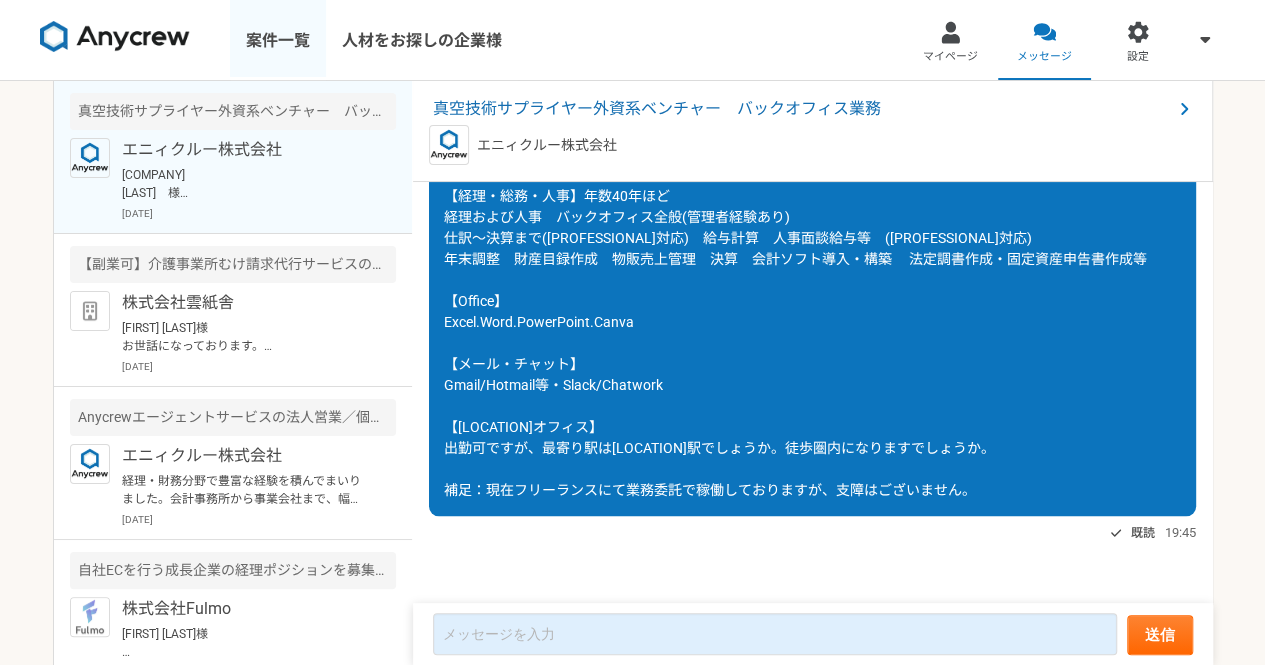 click on "案件一覧" at bounding box center (278, 40) 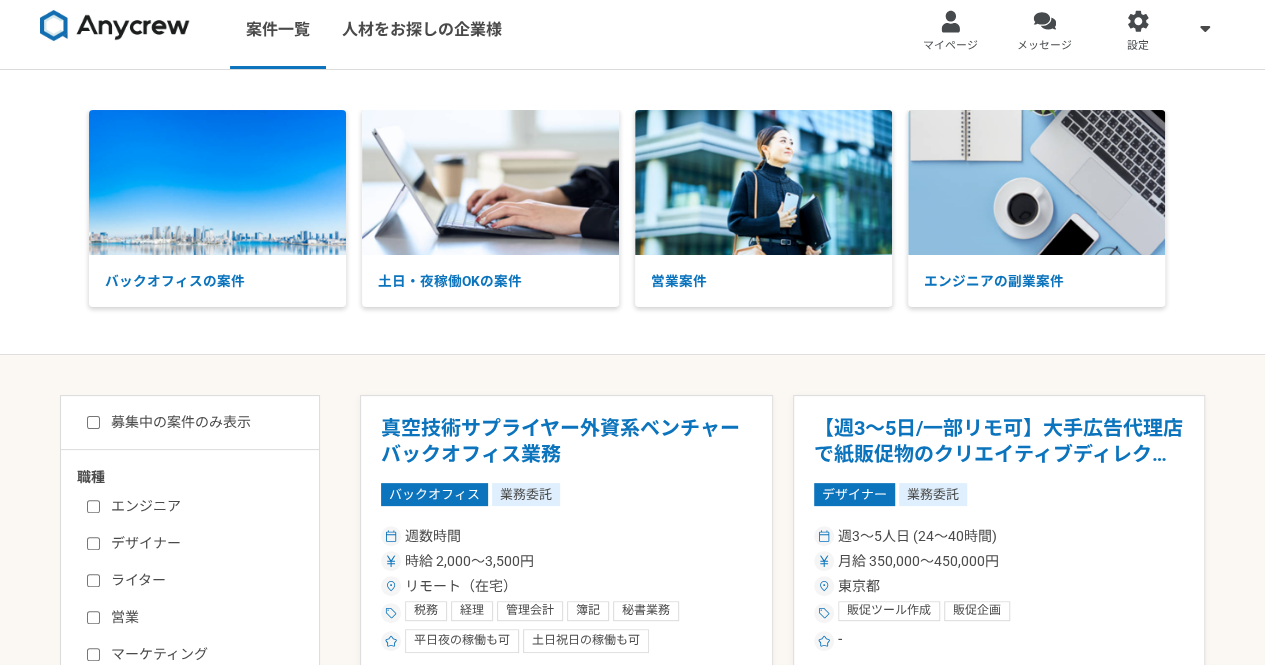 scroll, scrollTop: 0, scrollLeft: 0, axis: both 